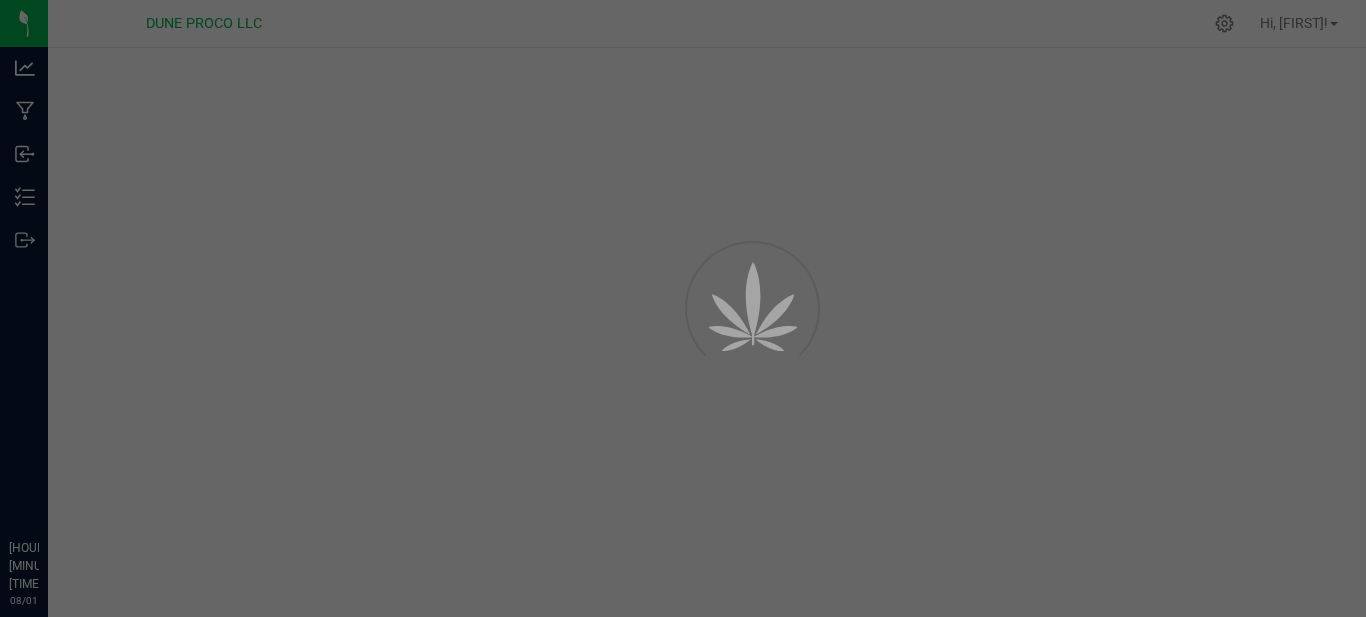 scroll, scrollTop: 0, scrollLeft: 0, axis: both 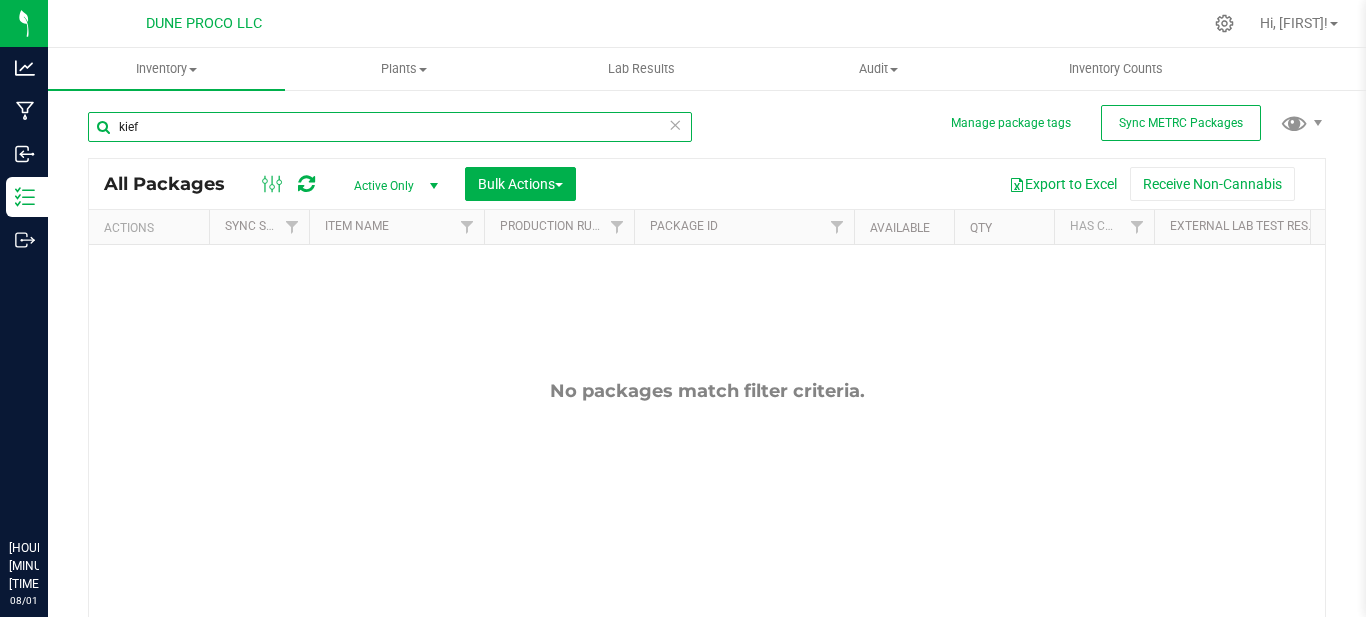 click on "kief" at bounding box center (390, 127) 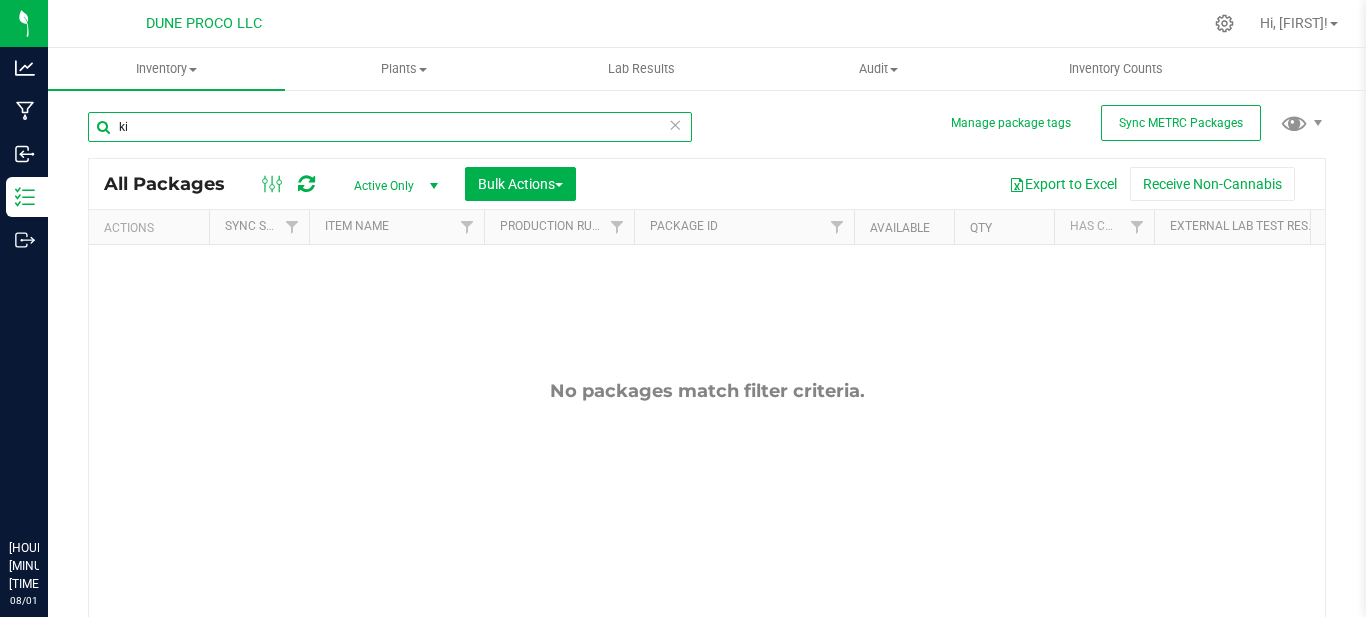type on "k" 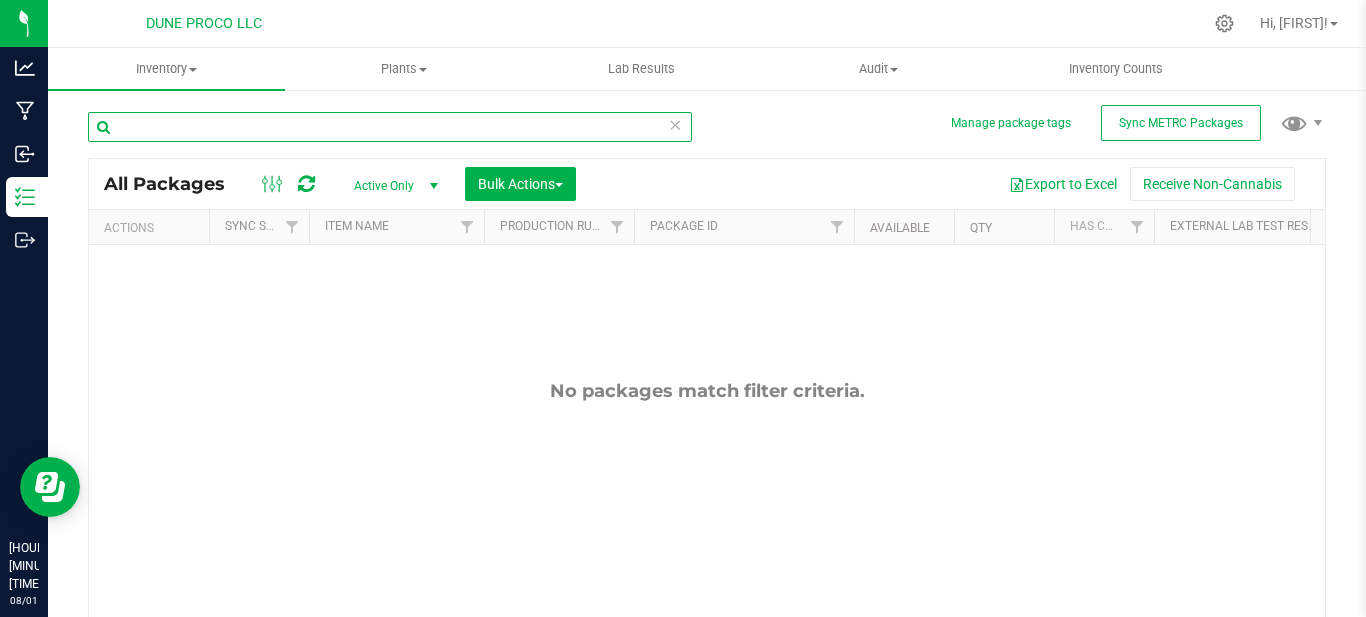 scroll, scrollTop: 0, scrollLeft: 0, axis: both 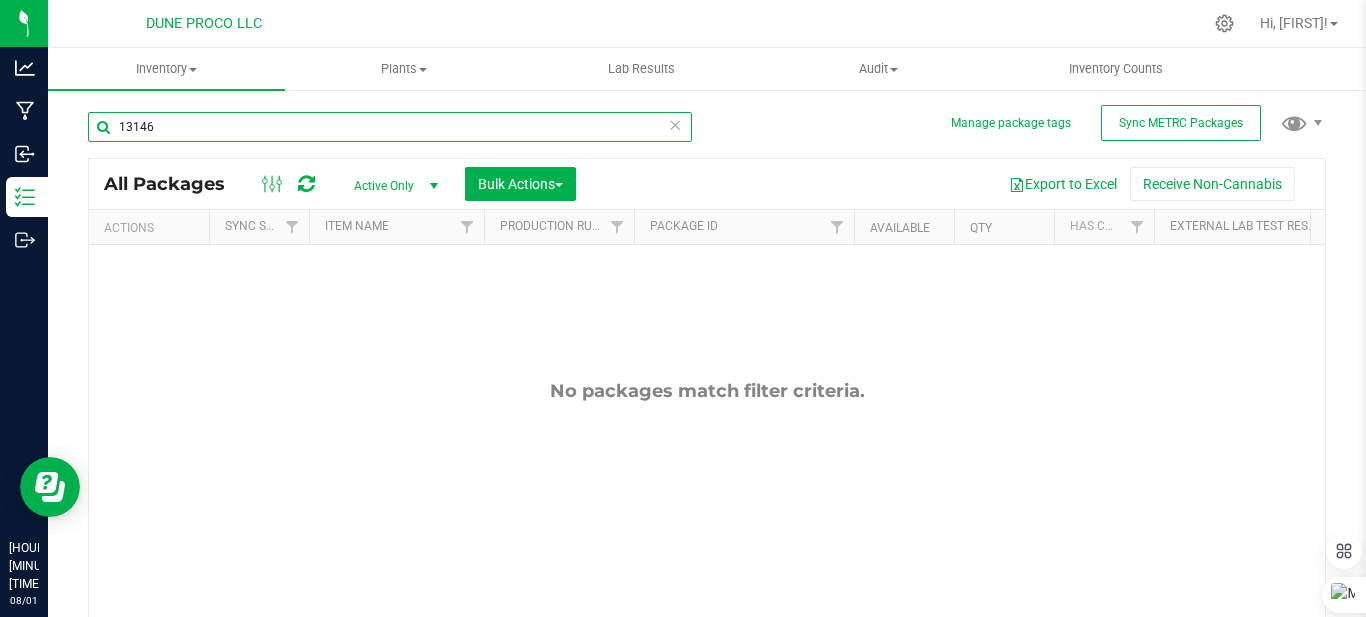 type on "13146" 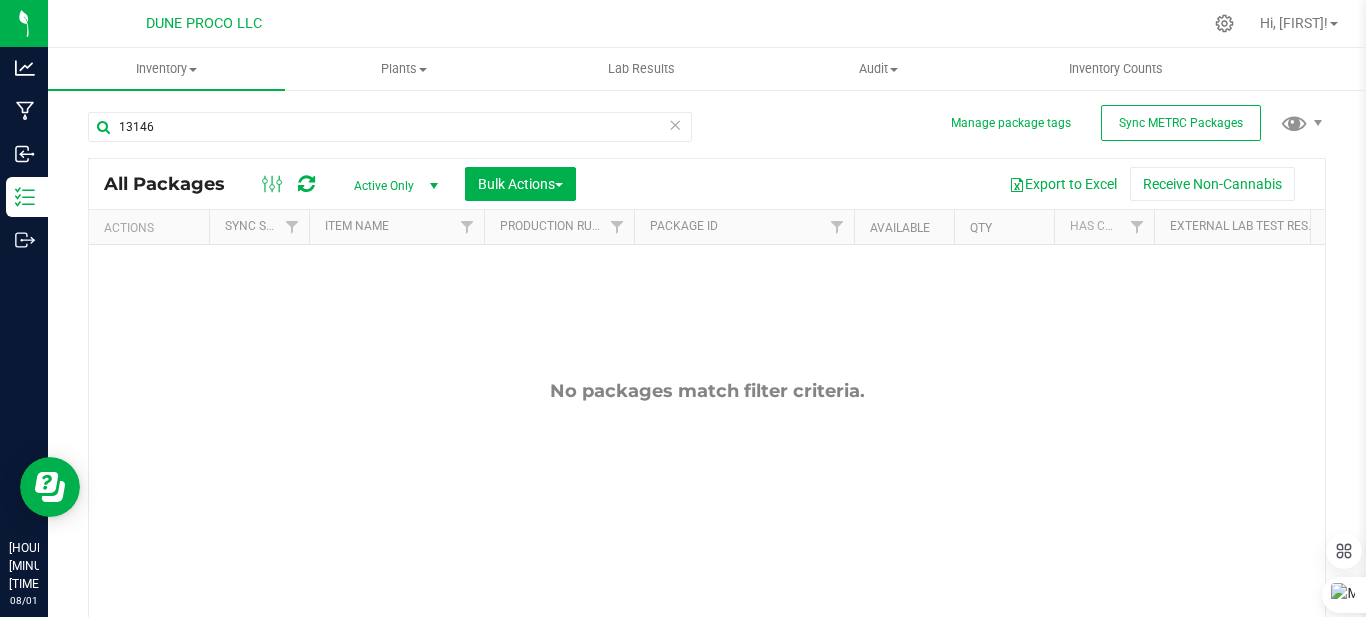 click at bounding box center (434, 186) 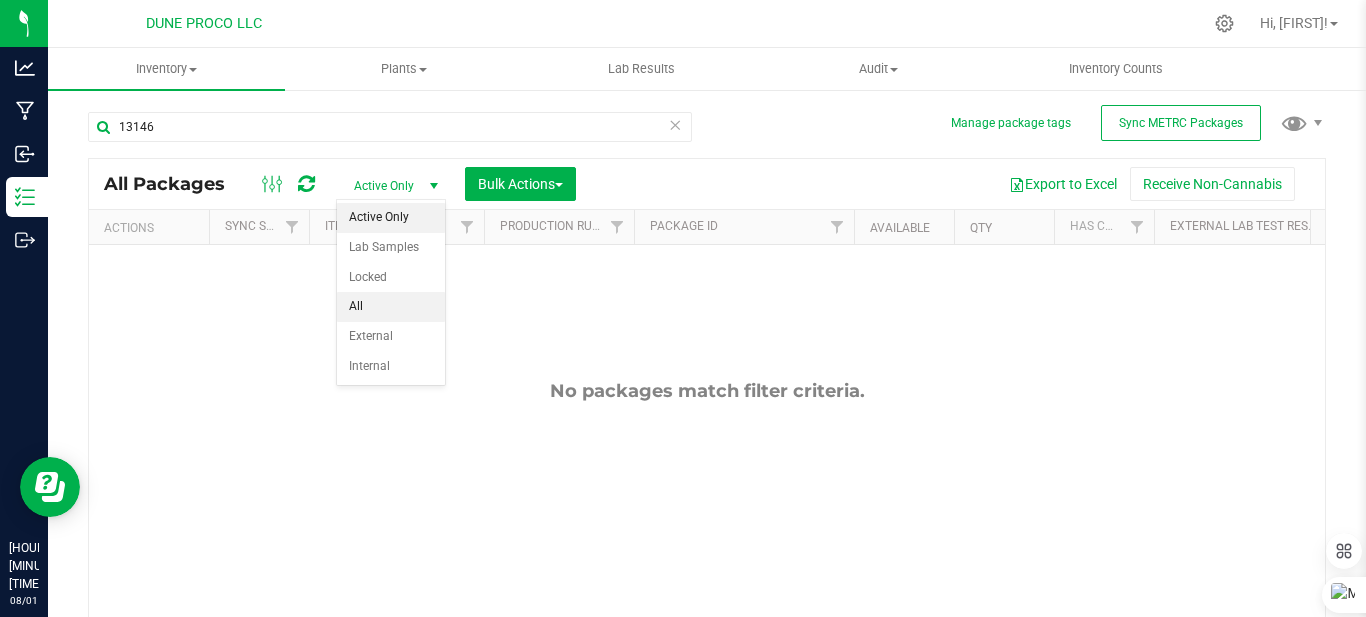 click on "All" at bounding box center (391, 307) 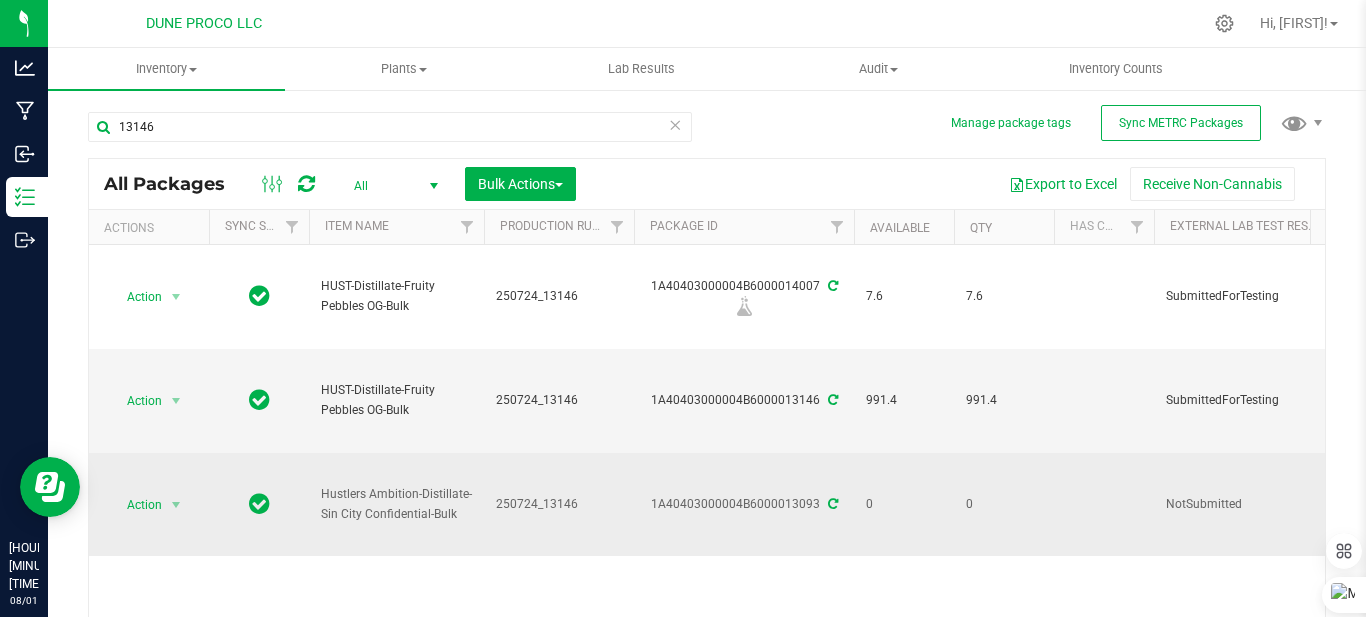 scroll, scrollTop: 81, scrollLeft: 0, axis: vertical 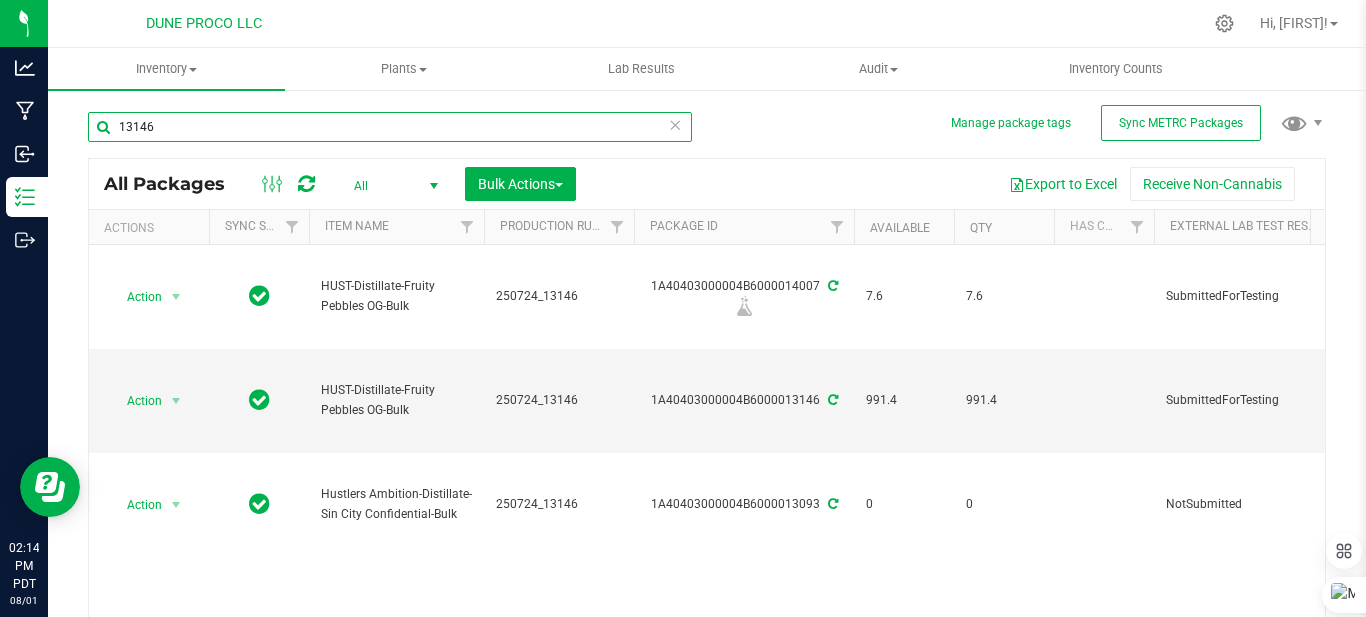 click on "13146" at bounding box center (390, 127) 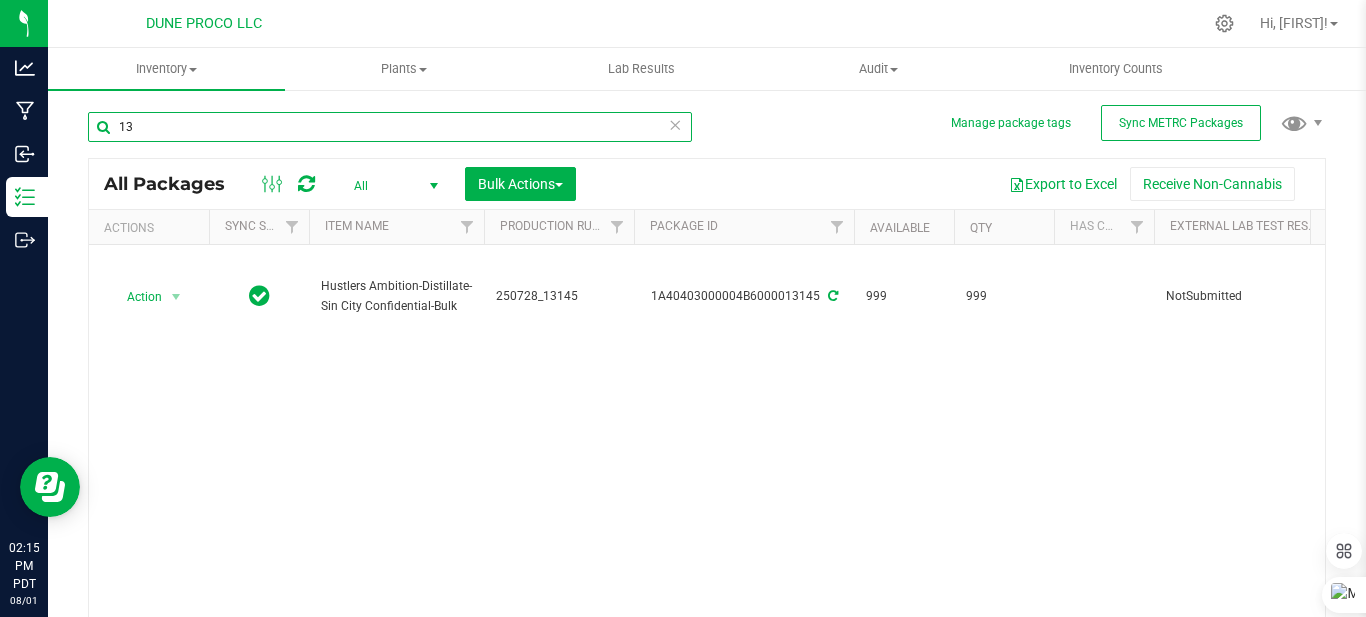 type on "1" 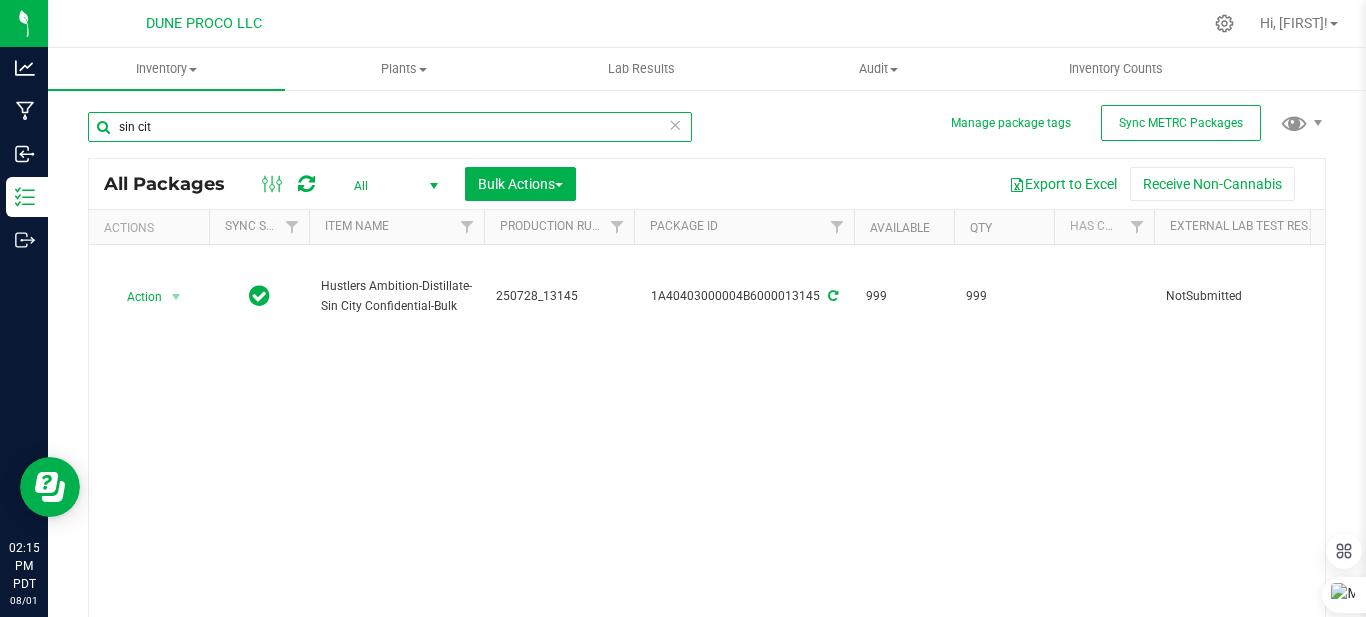 type on "sin city" 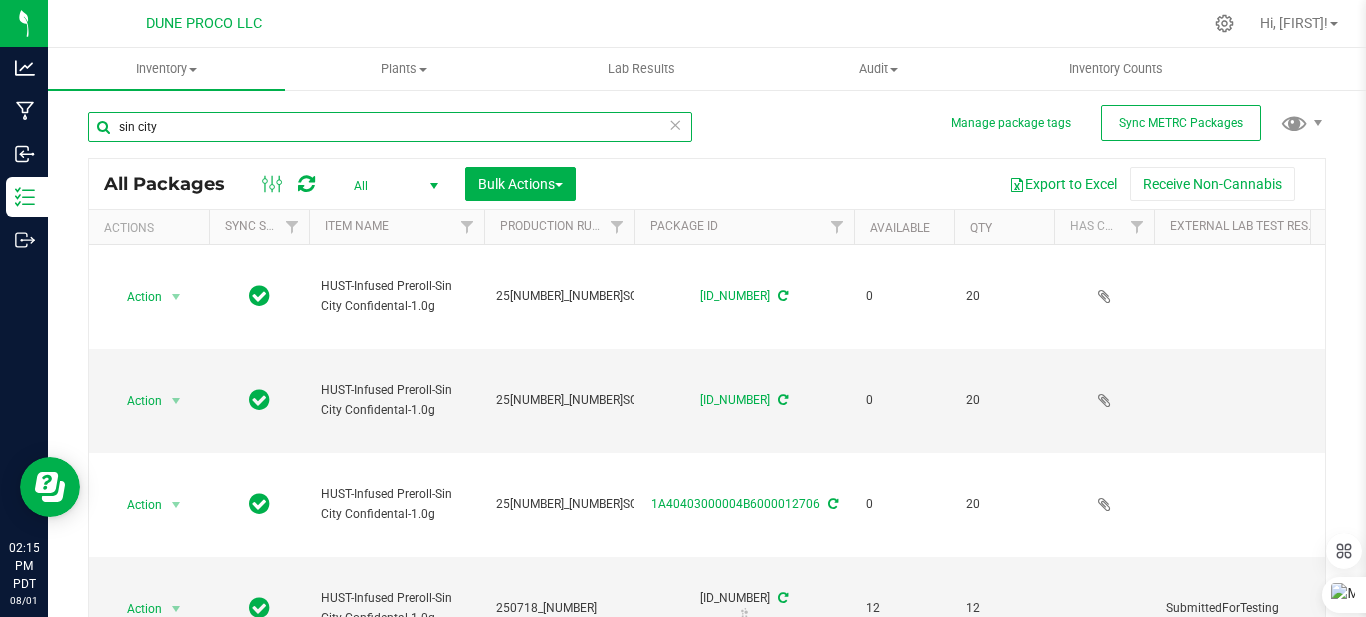 type on "[YEAR]-[MONTH]-[DAY]" 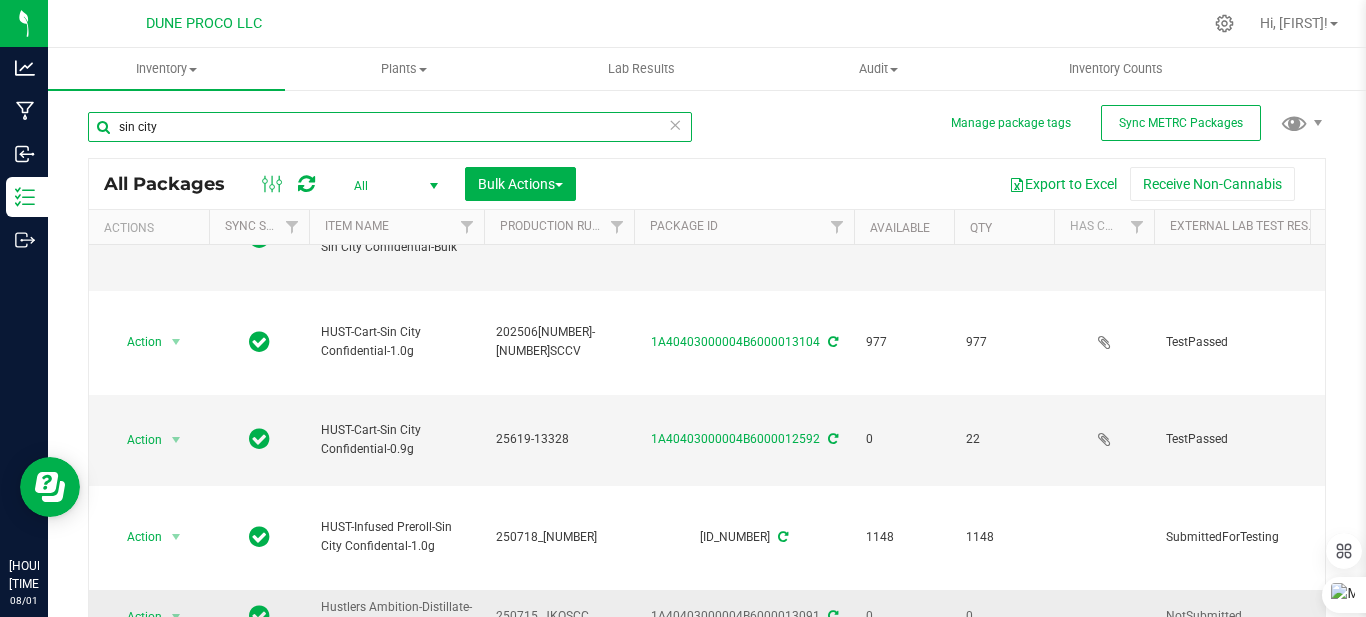 scroll, scrollTop: 1457, scrollLeft: 0, axis: vertical 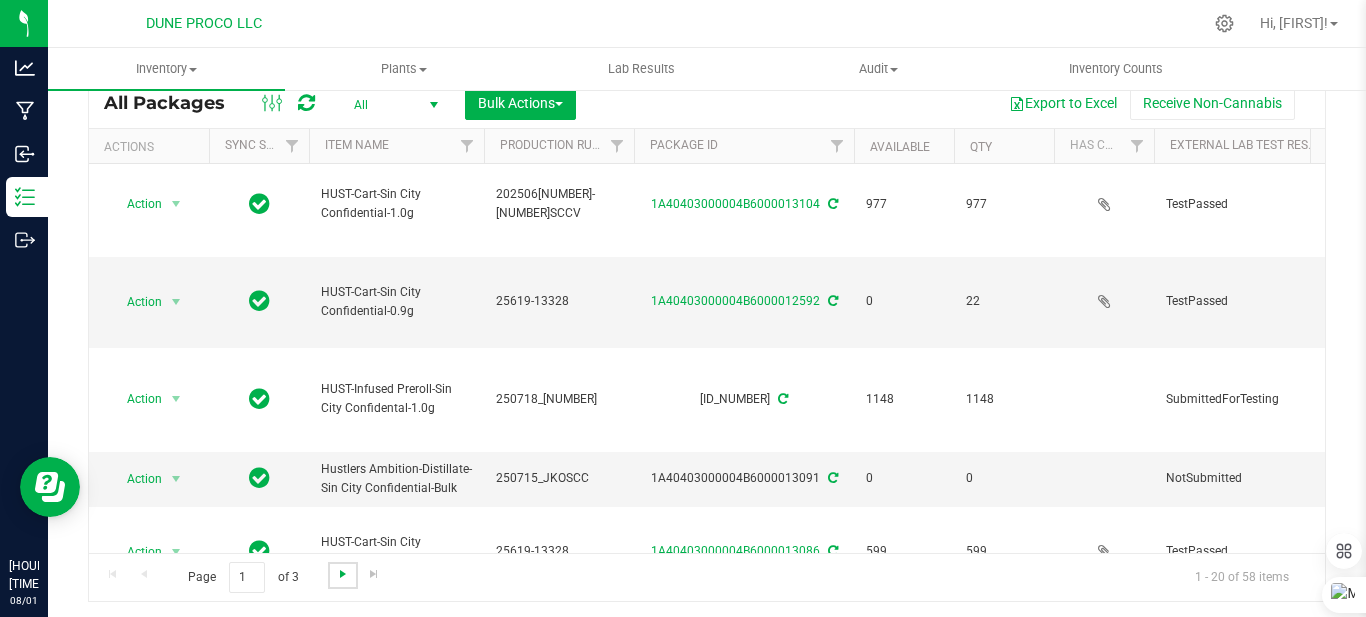 click at bounding box center (343, 574) 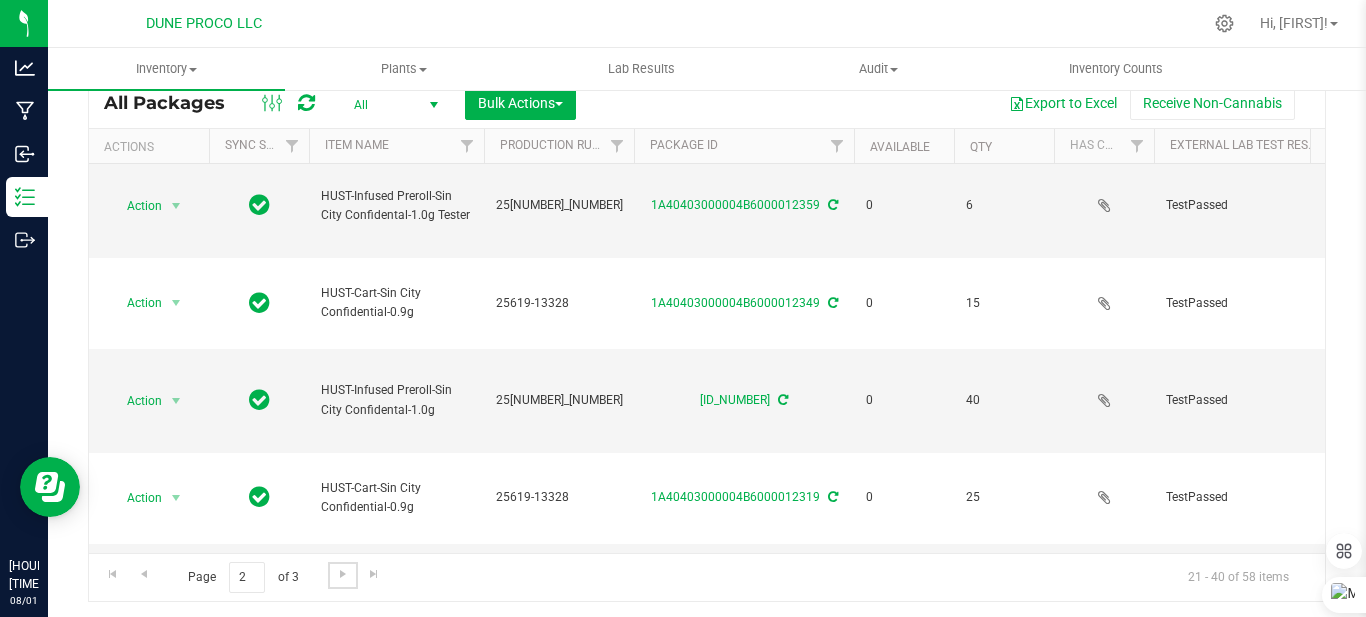 scroll, scrollTop: 0, scrollLeft: 0, axis: both 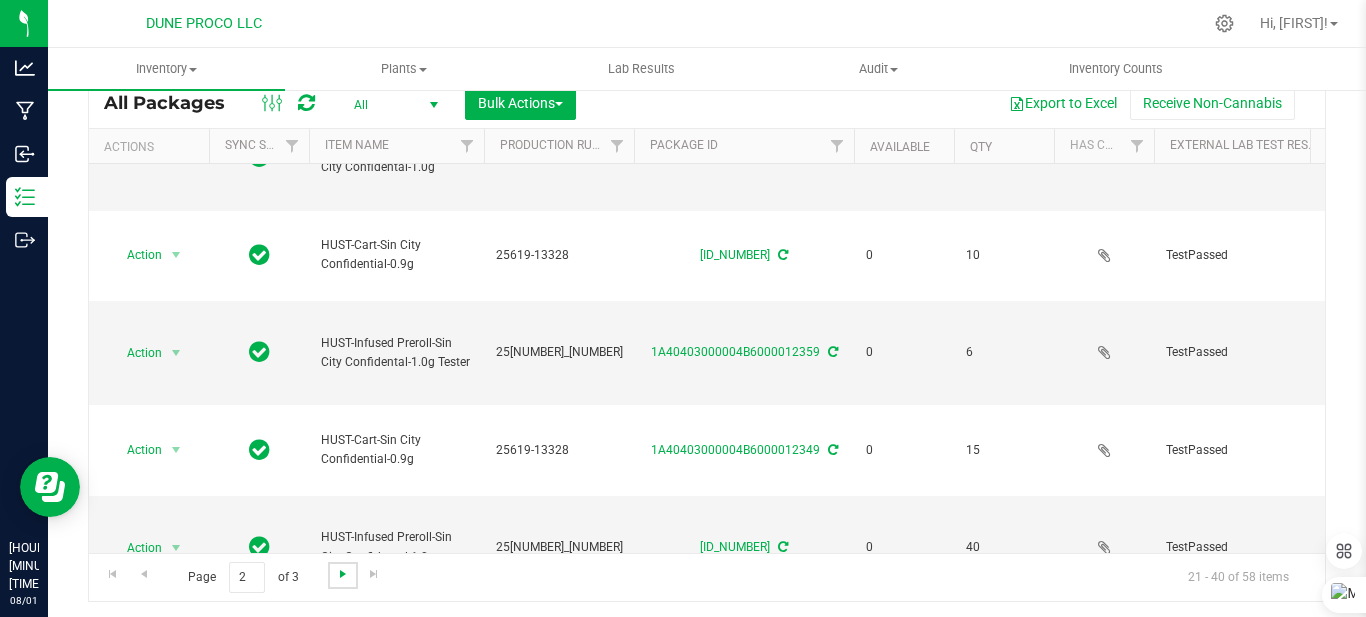 click at bounding box center [343, 574] 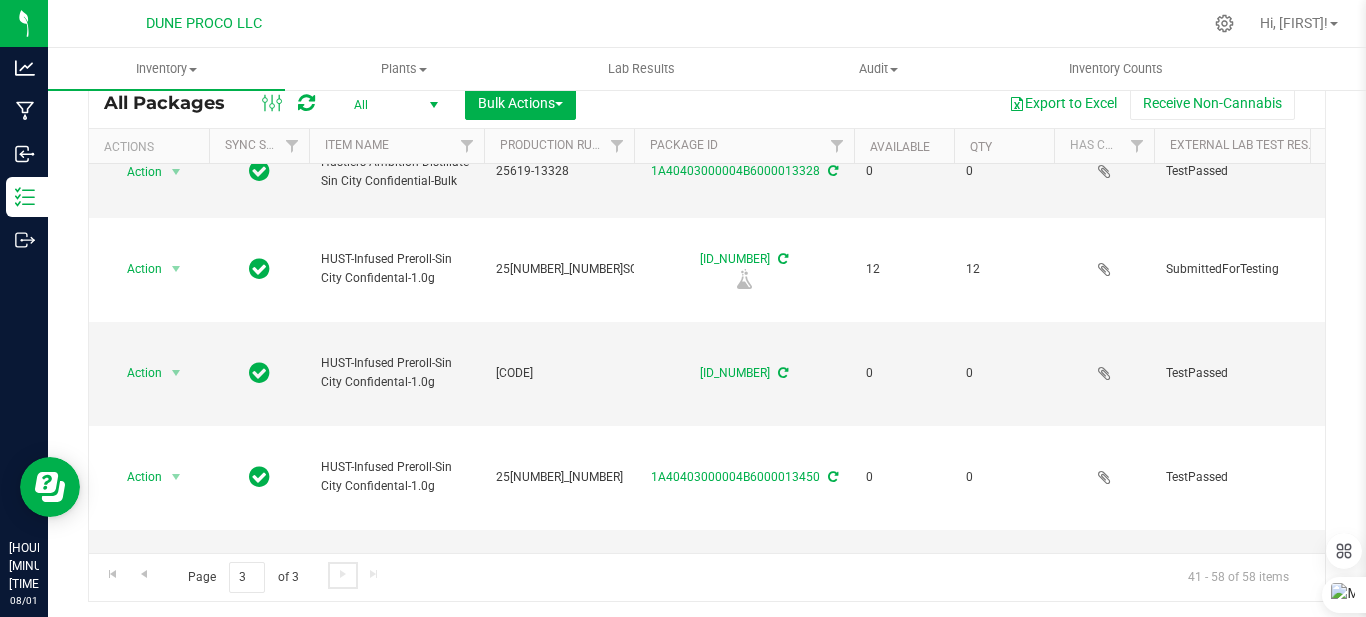 scroll, scrollTop: 0, scrollLeft: 0, axis: both 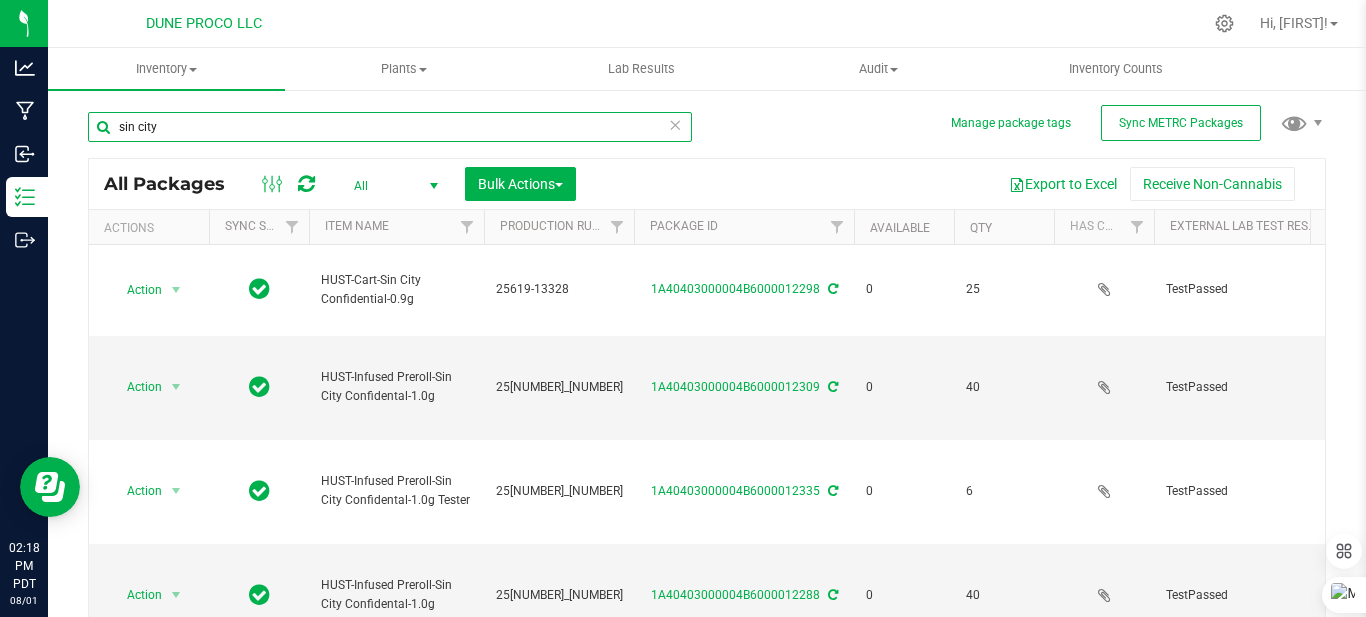 click on "sin city" at bounding box center (390, 127) 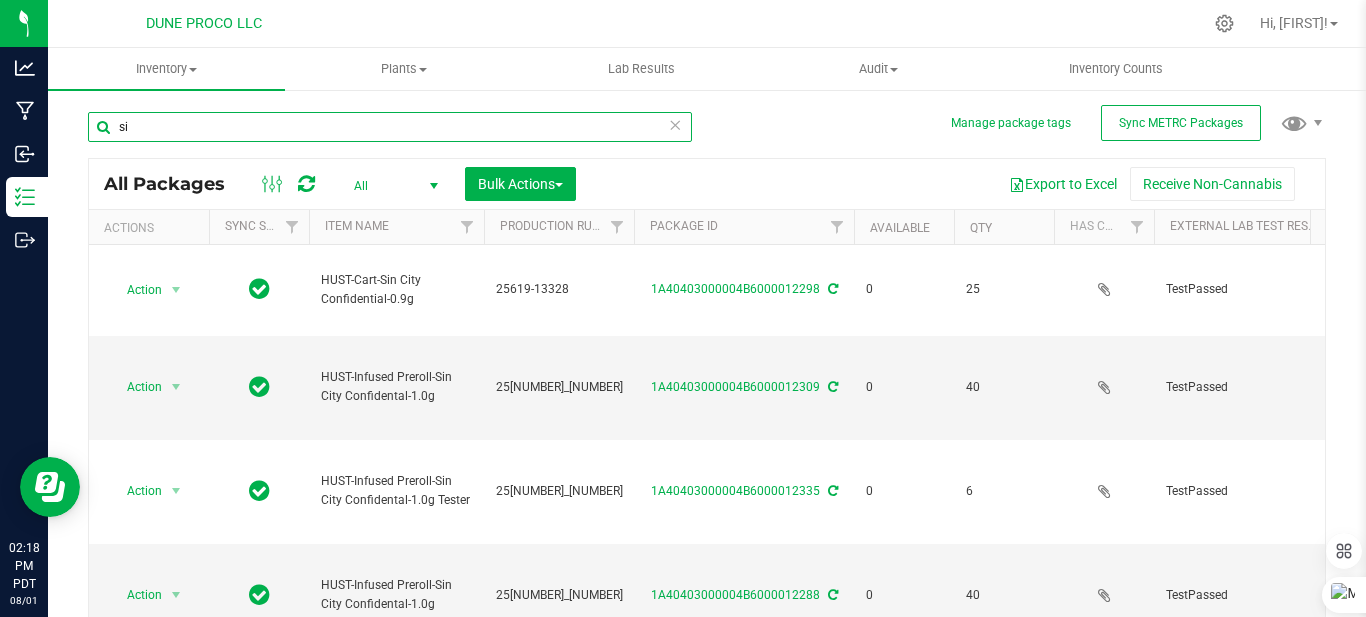 type on "s" 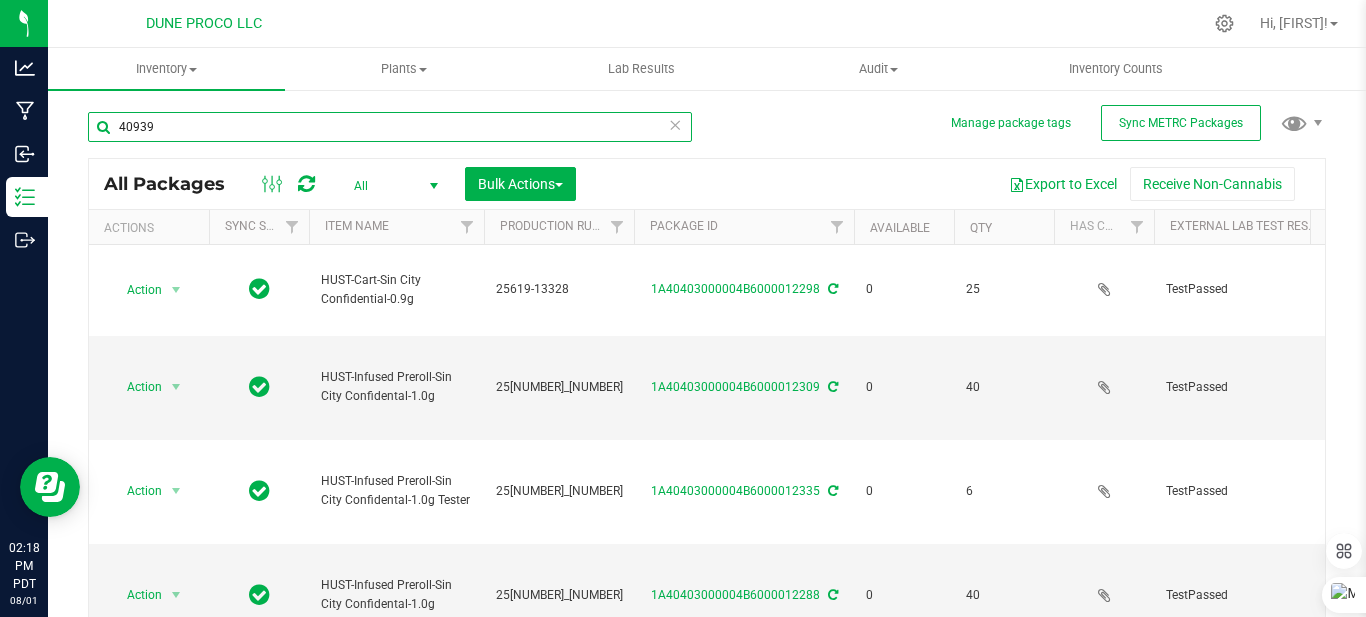 type on "40939" 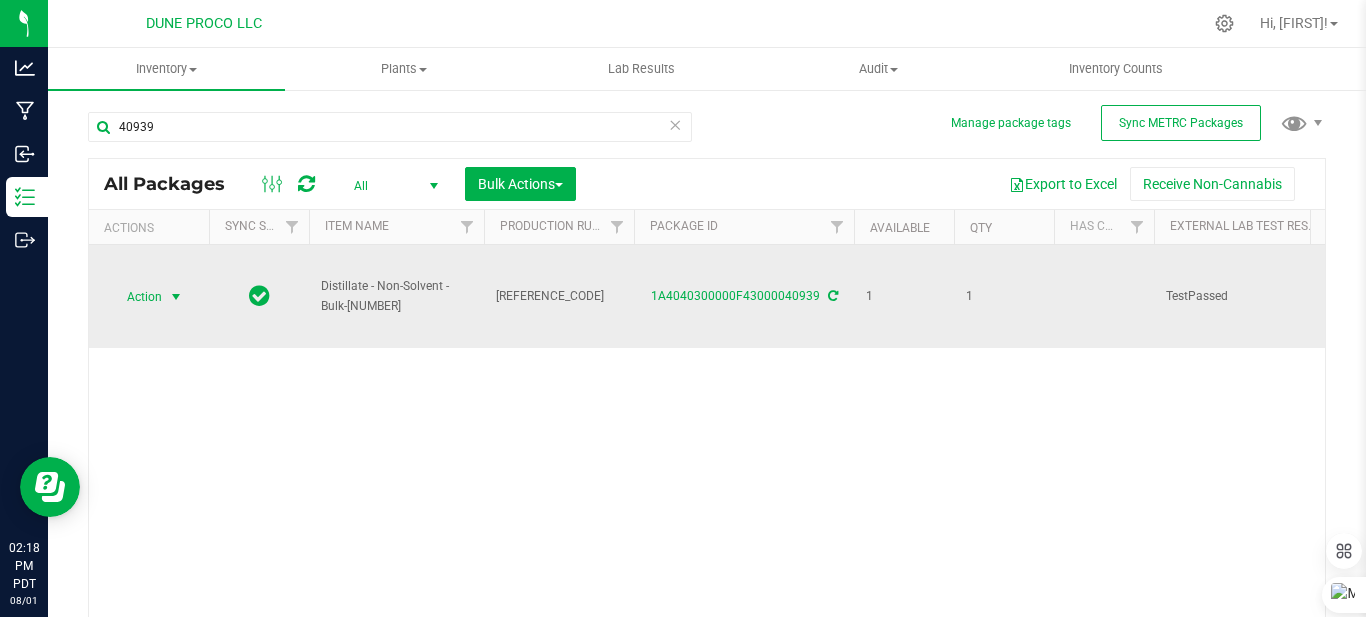 click at bounding box center [176, 297] 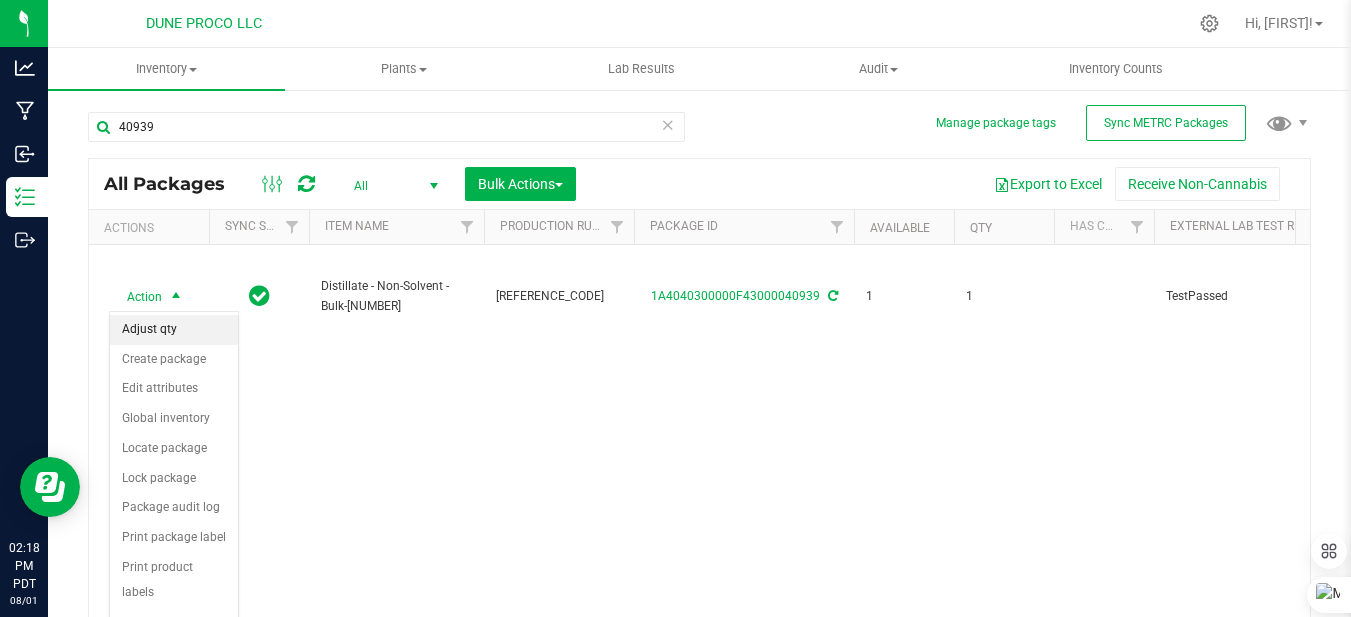 click on "Adjust qty" at bounding box center (174, 330) 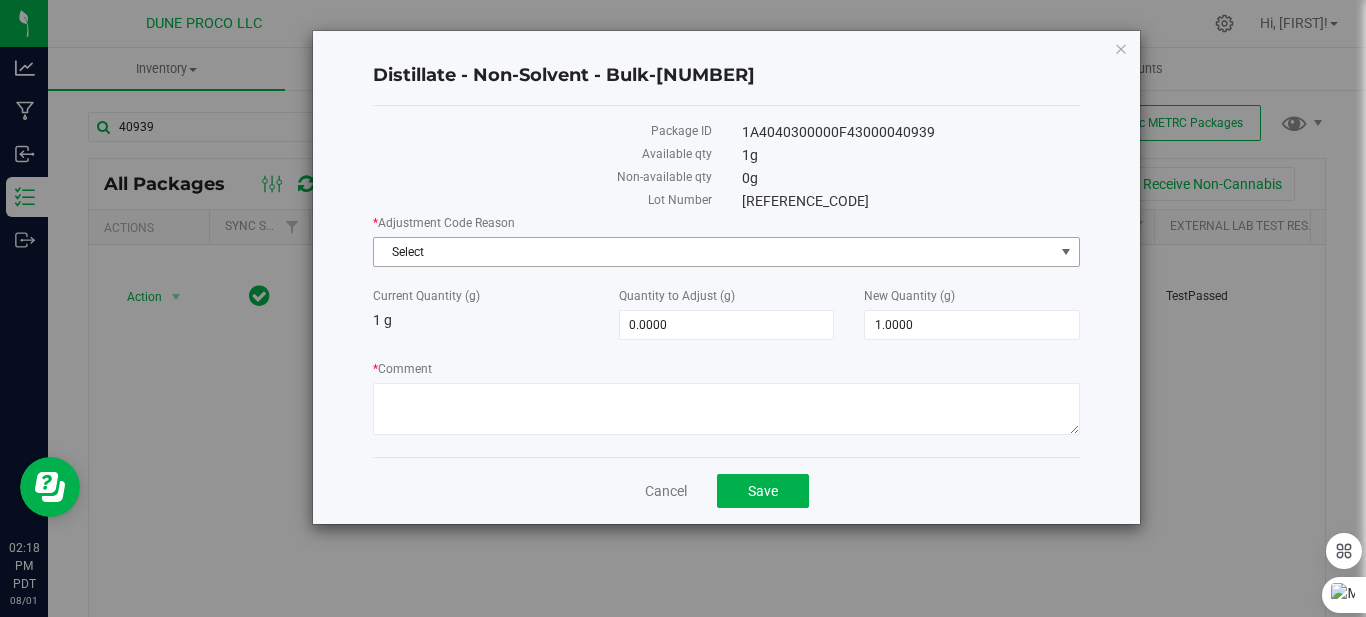 click on "Select" at bounding box center [714, 252] 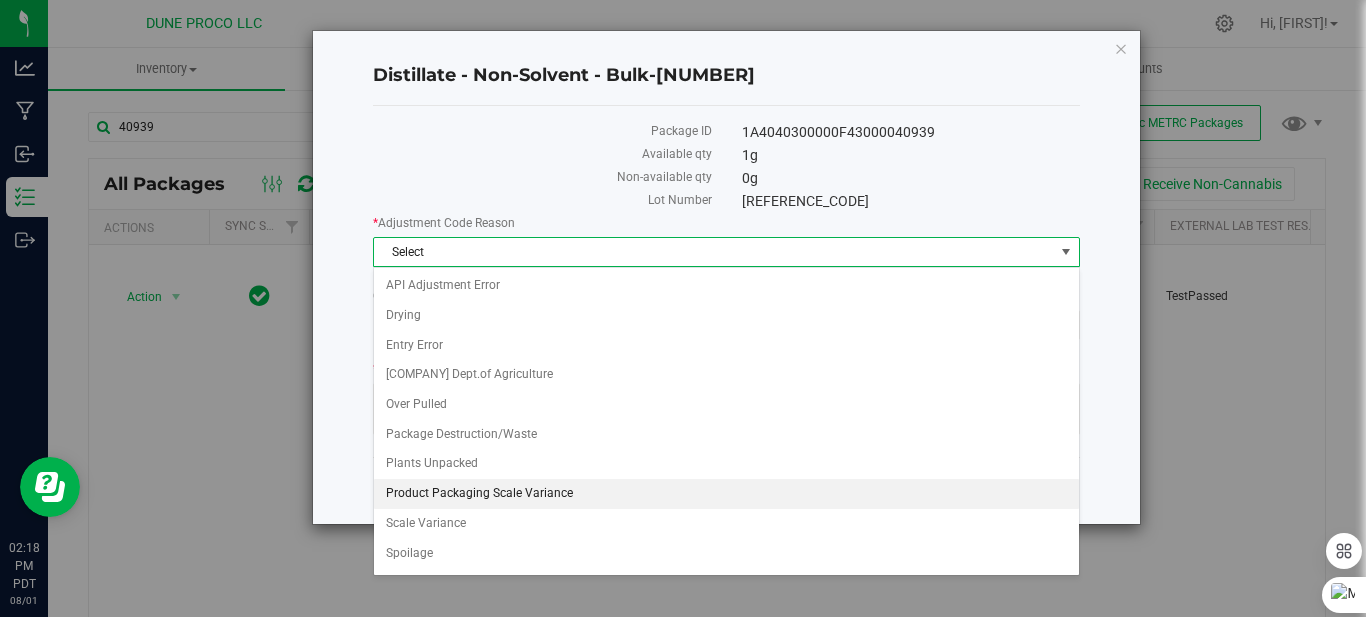 click on "Product Packaging Scale Variance" at bounding box center [726, 494] 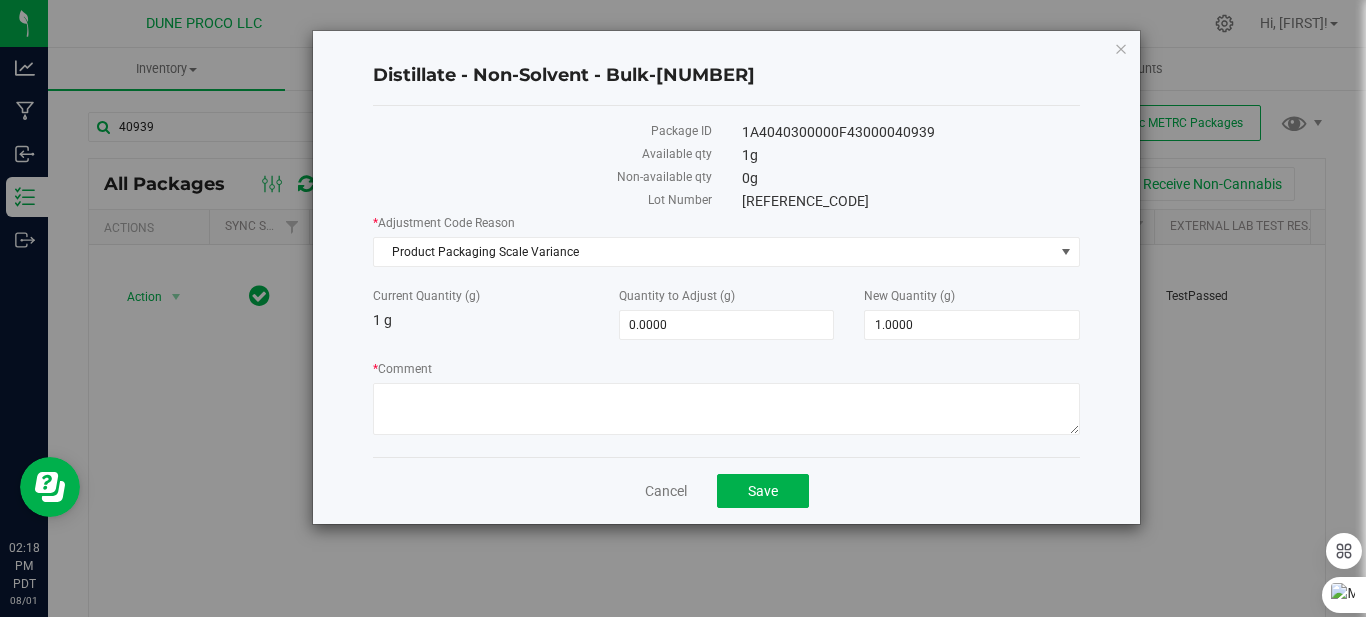 click on "Quantity to Adjust (g)
0.0000 0" at bounding box center (727, 313) 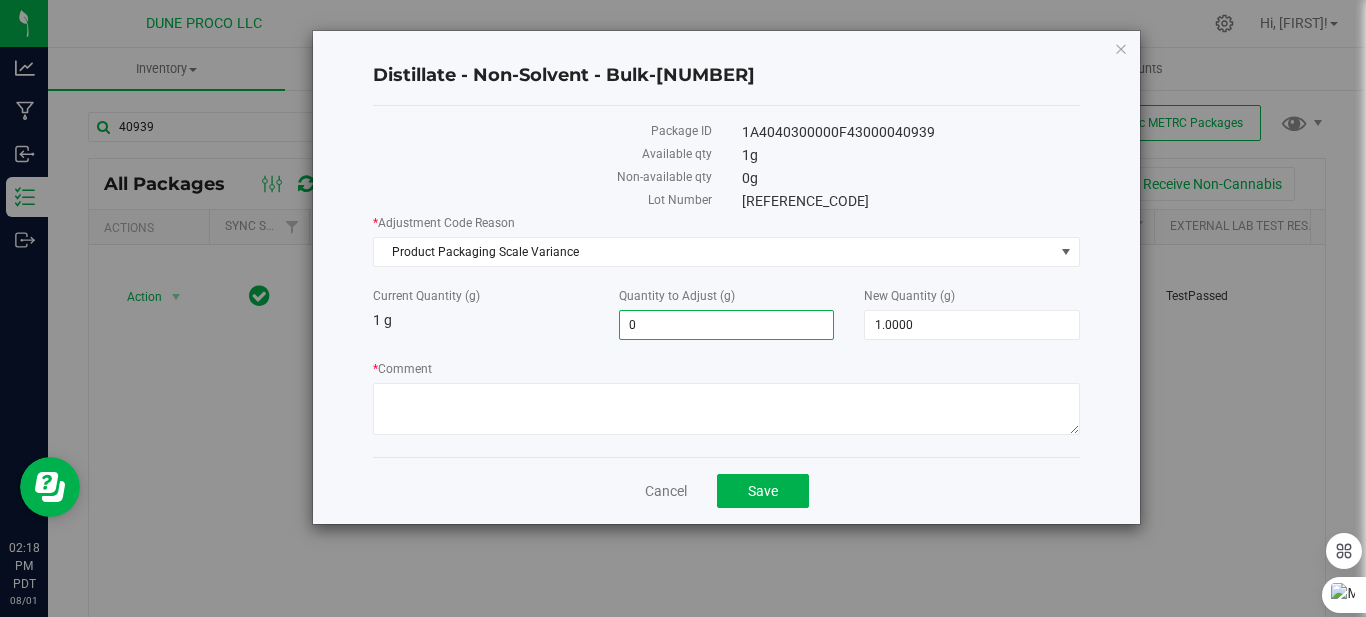 click on "0.0000 0" at bounding box center [727, 325] 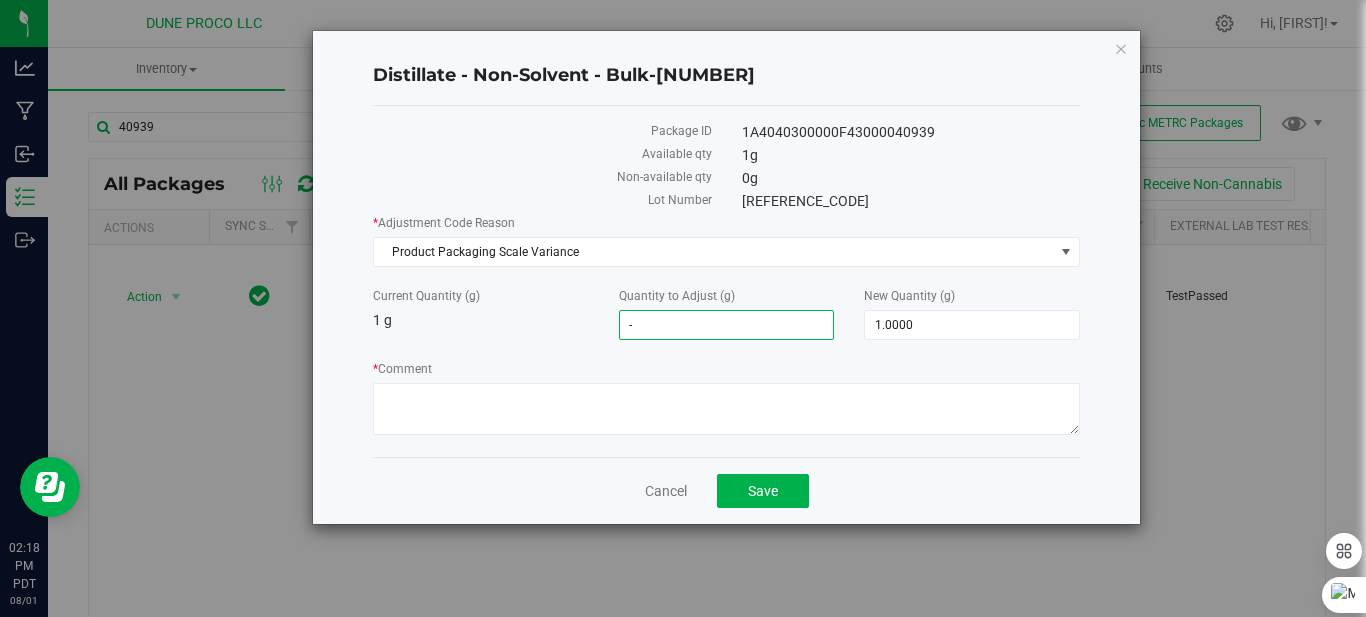 type on "-1" 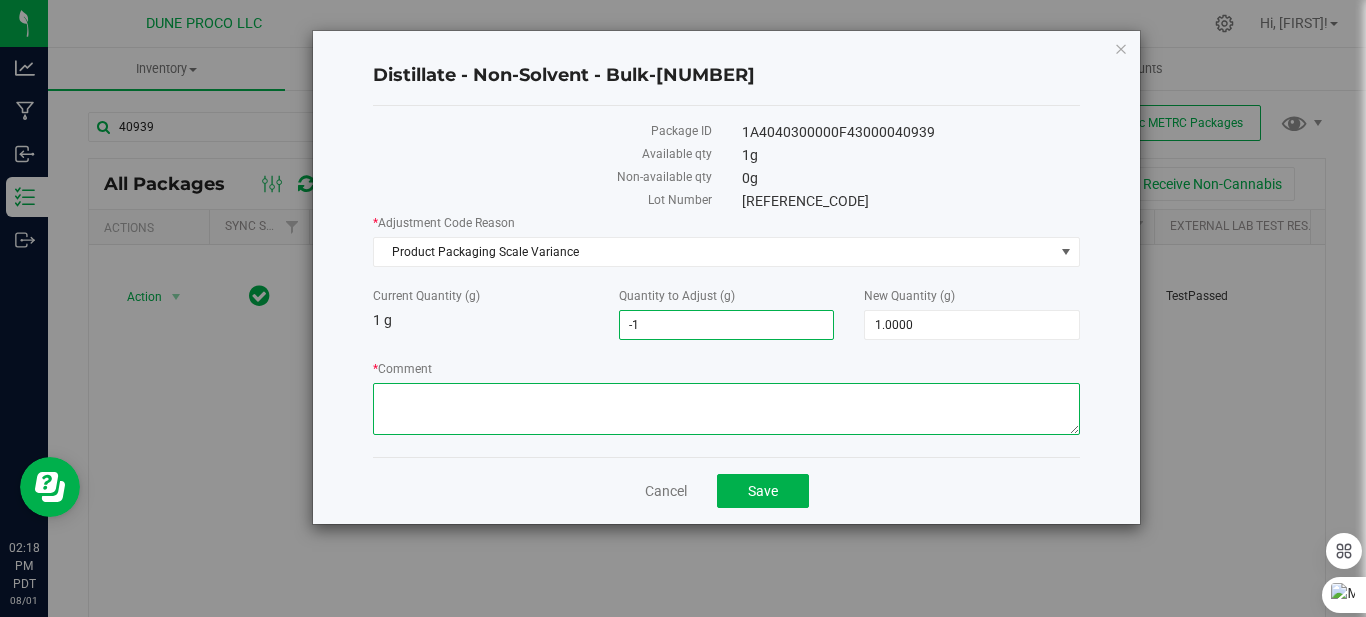 type on "-1.0000" 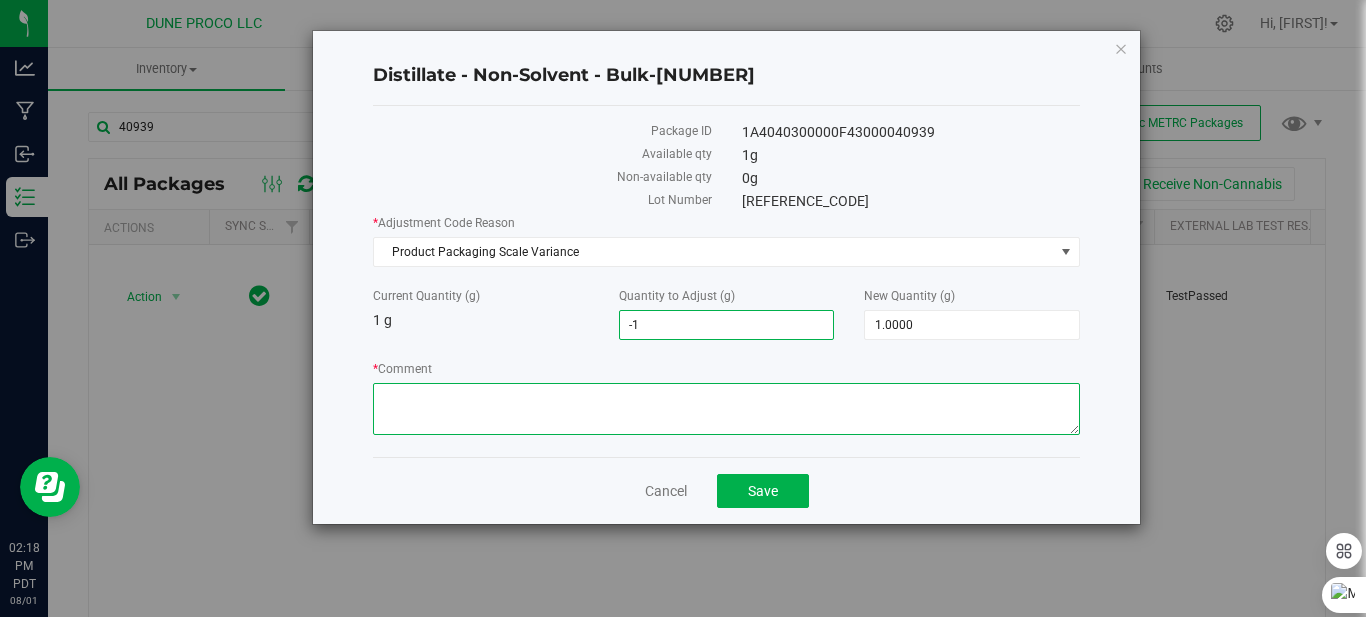type on "0.0000" 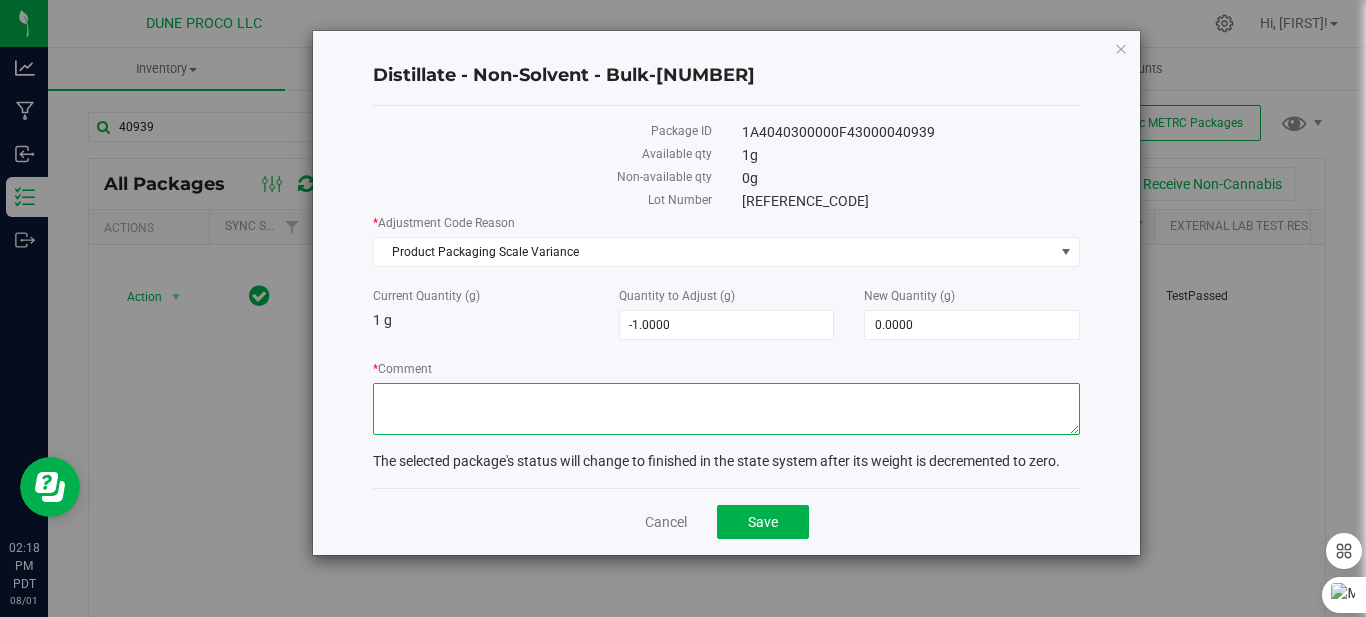 click on "*
Comment" at bounding box center [726, 409] 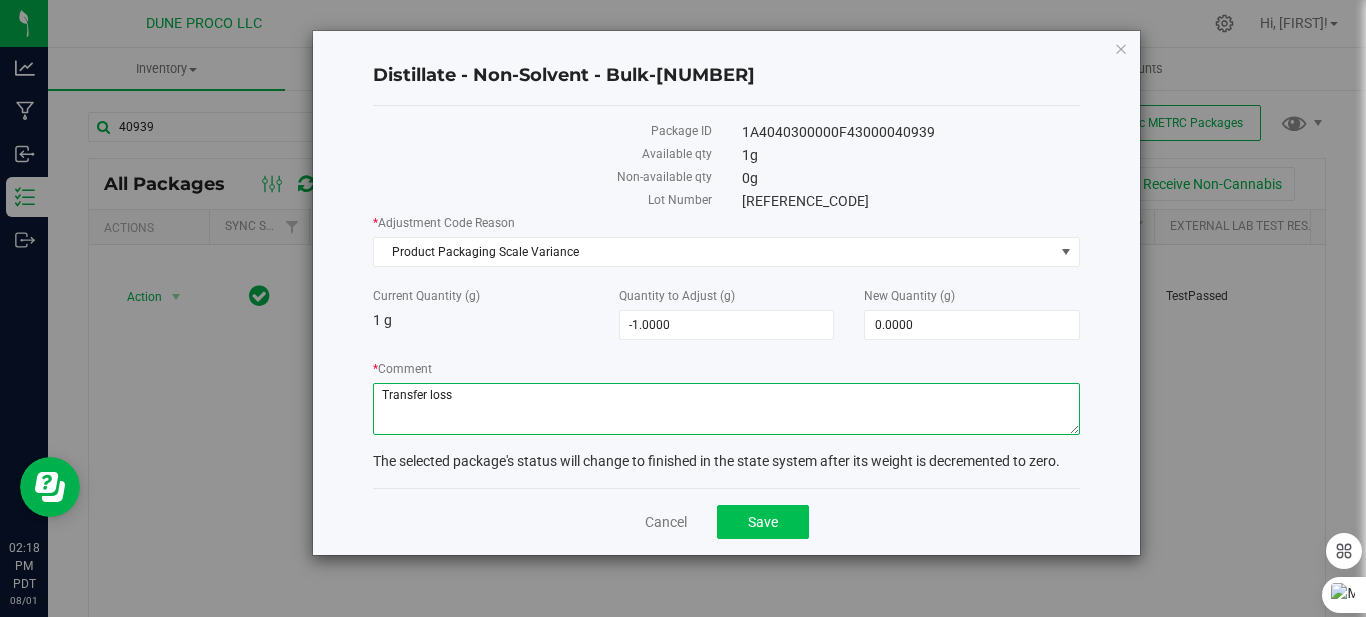 type on "Transfer loss" 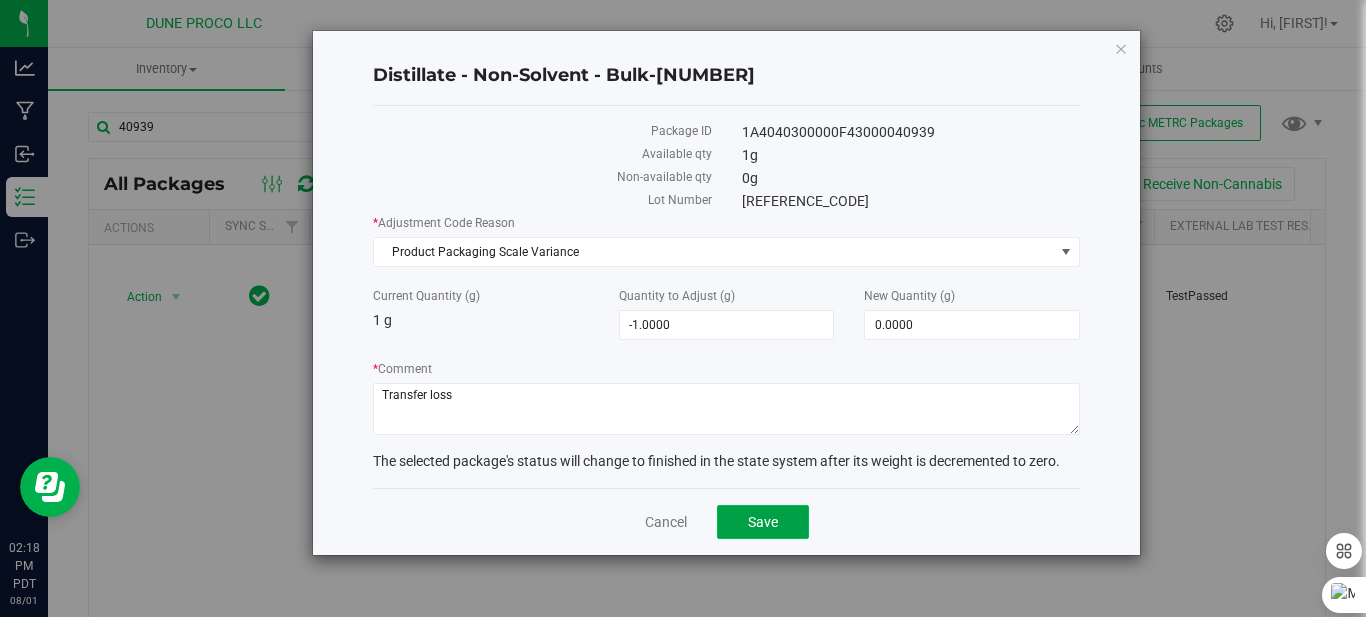 click on "Save" 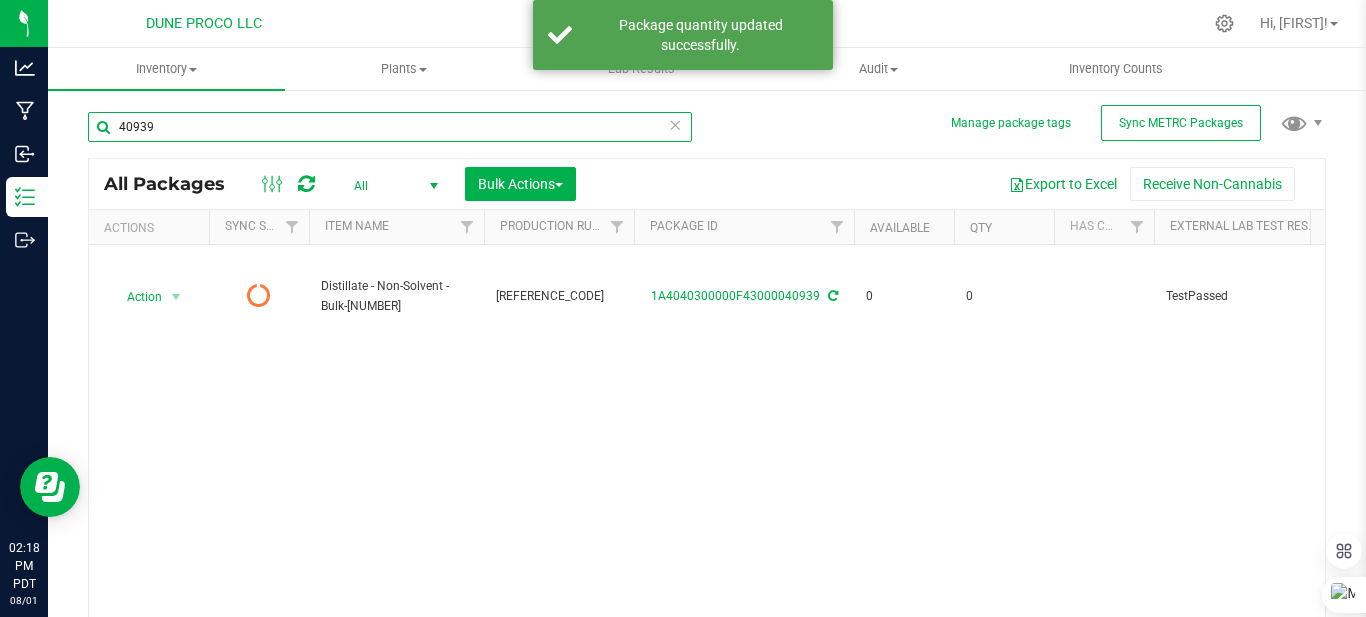 click on "40939" at bounding box center (390, 127) 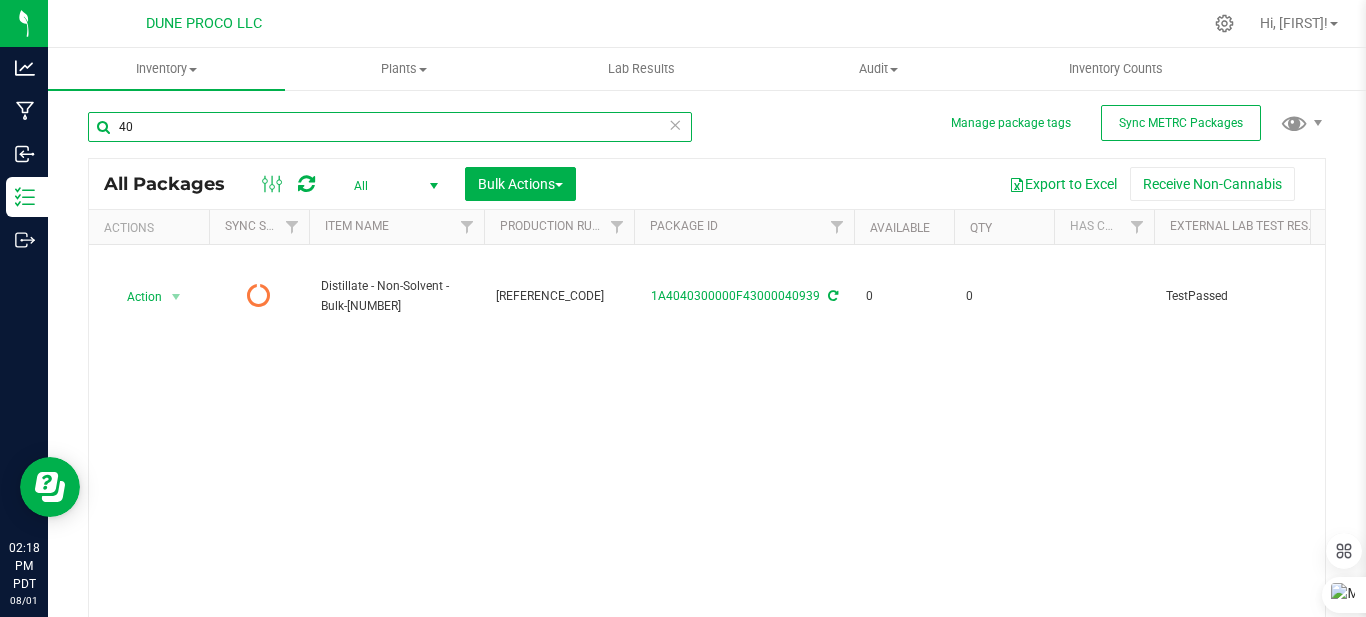 type on "4" 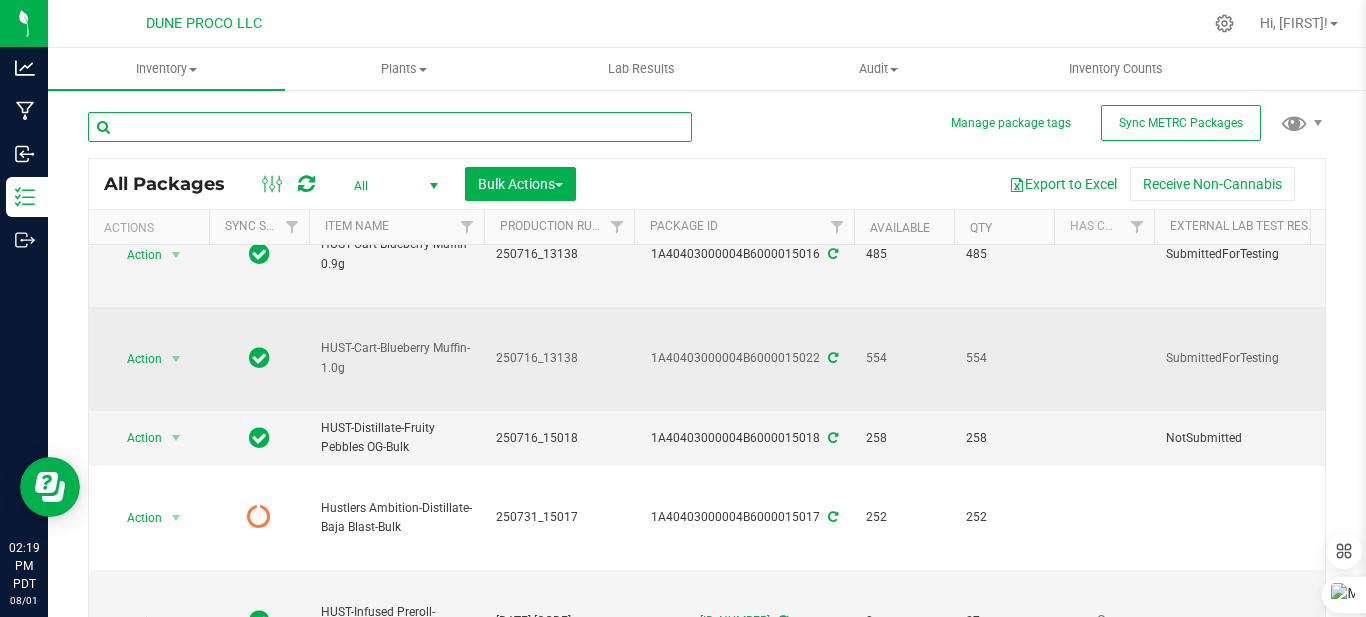 scroll, scrollTop: 600, scrollLeft: 0, axis: vertical 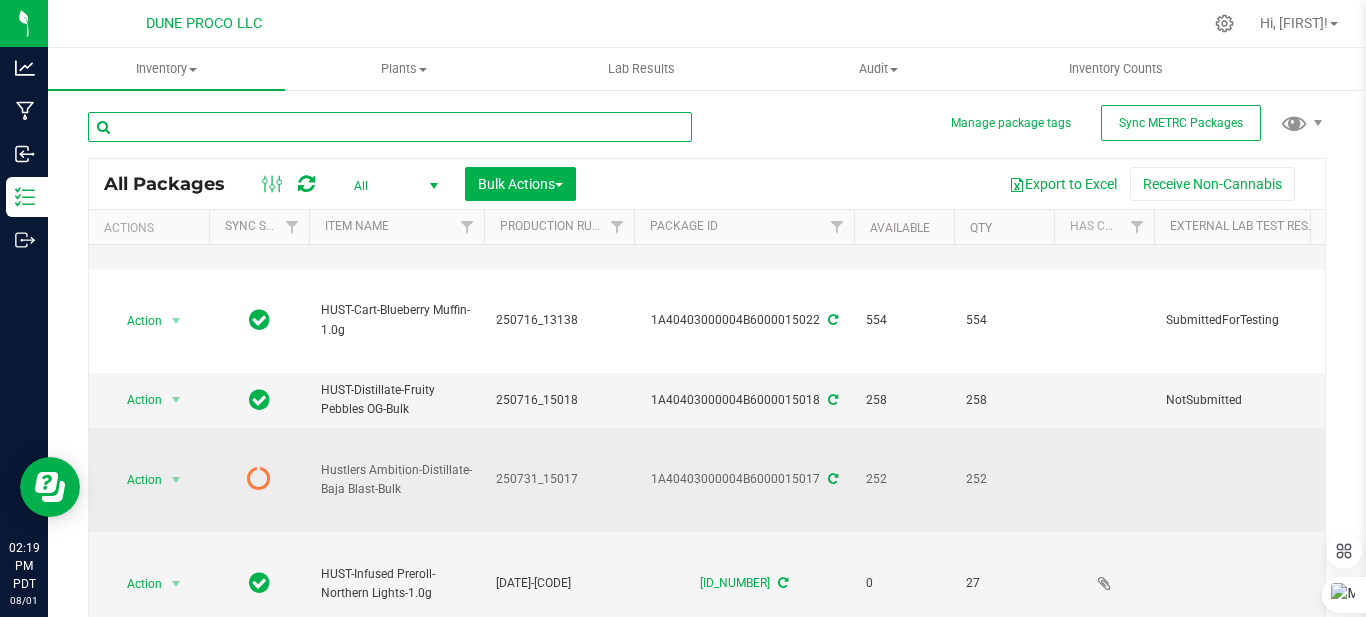 type 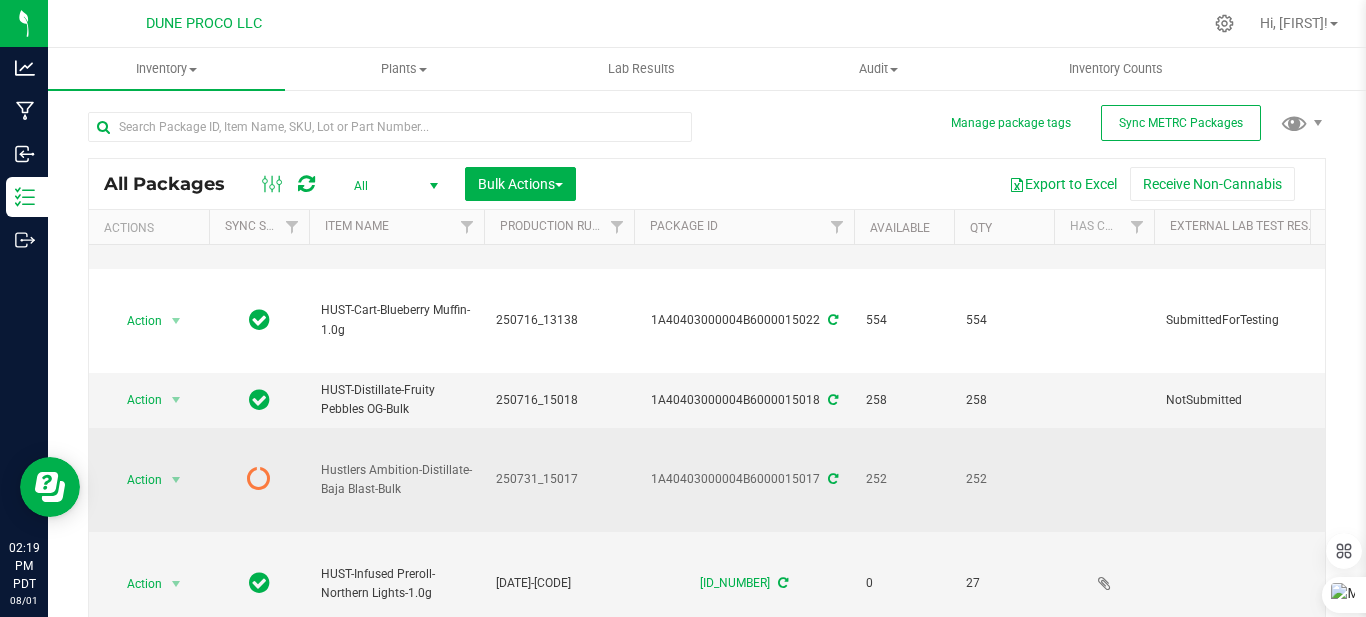 click at bounding box center (833, 479) 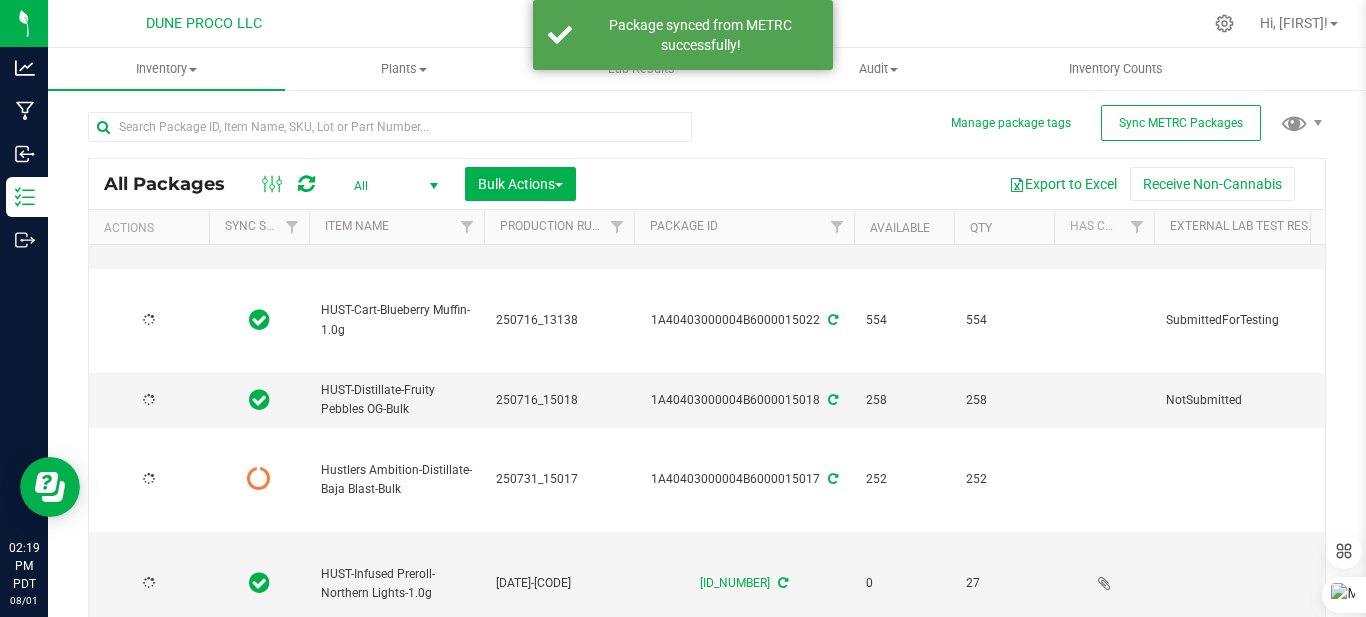 type on "[NUMBER]-[NUMBER]-[NUMBER]" 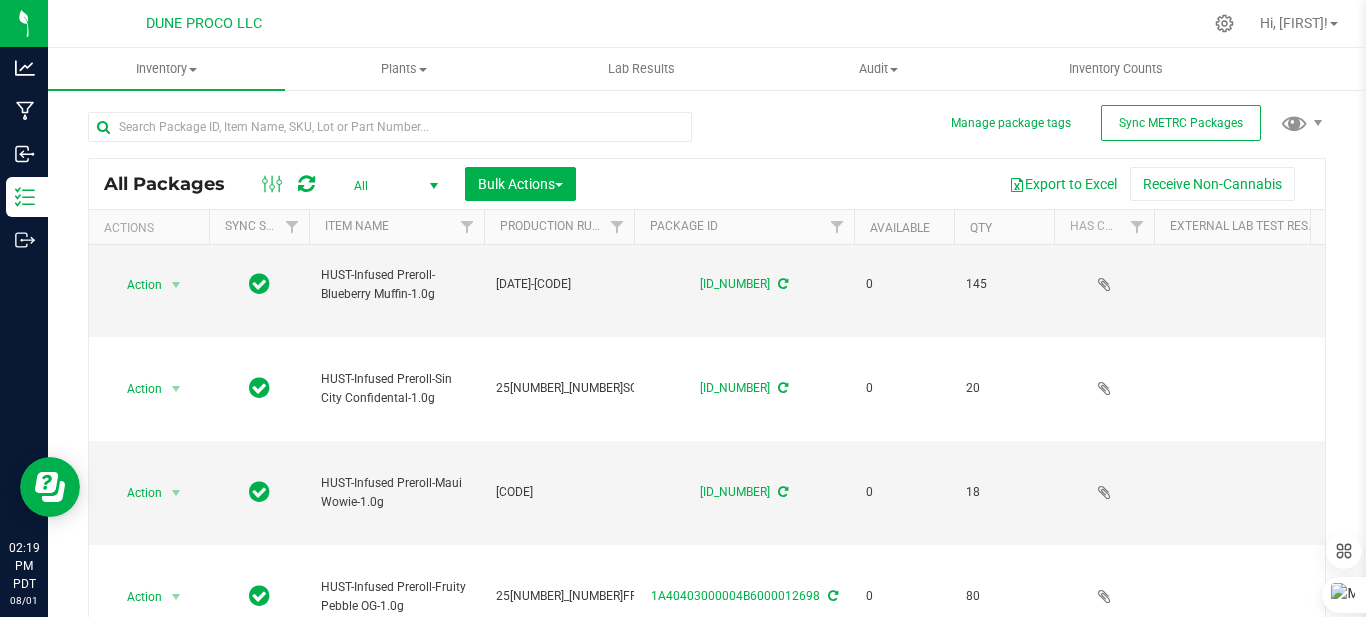 scroll, scrollTop: 1538, scrollLeft: 0, axis: vertical 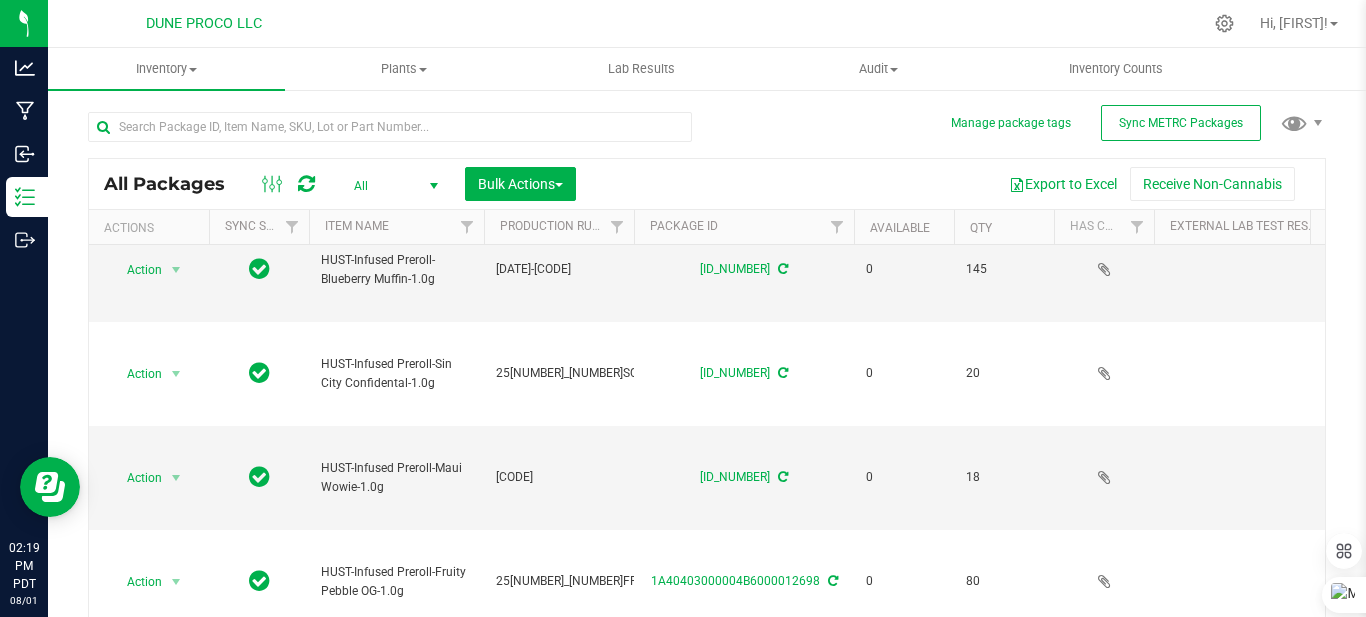 click at bounding box center [434, 186] 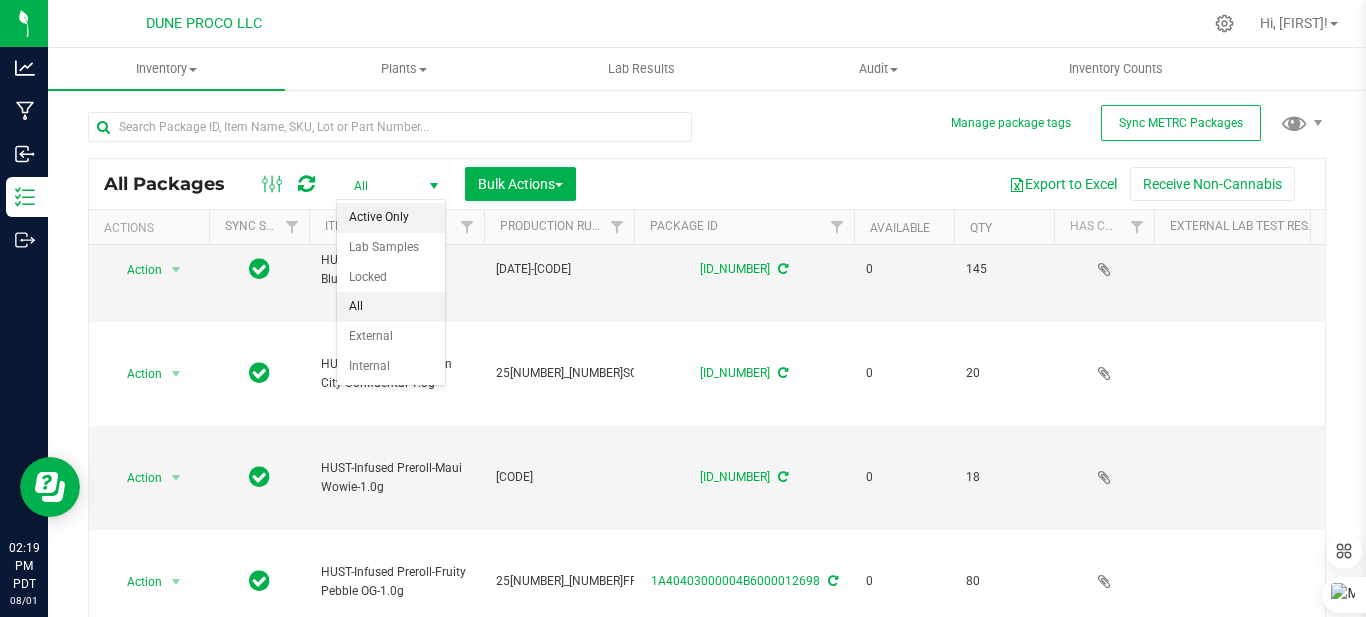 click on "Active Only" at bounding box center (391, 218) 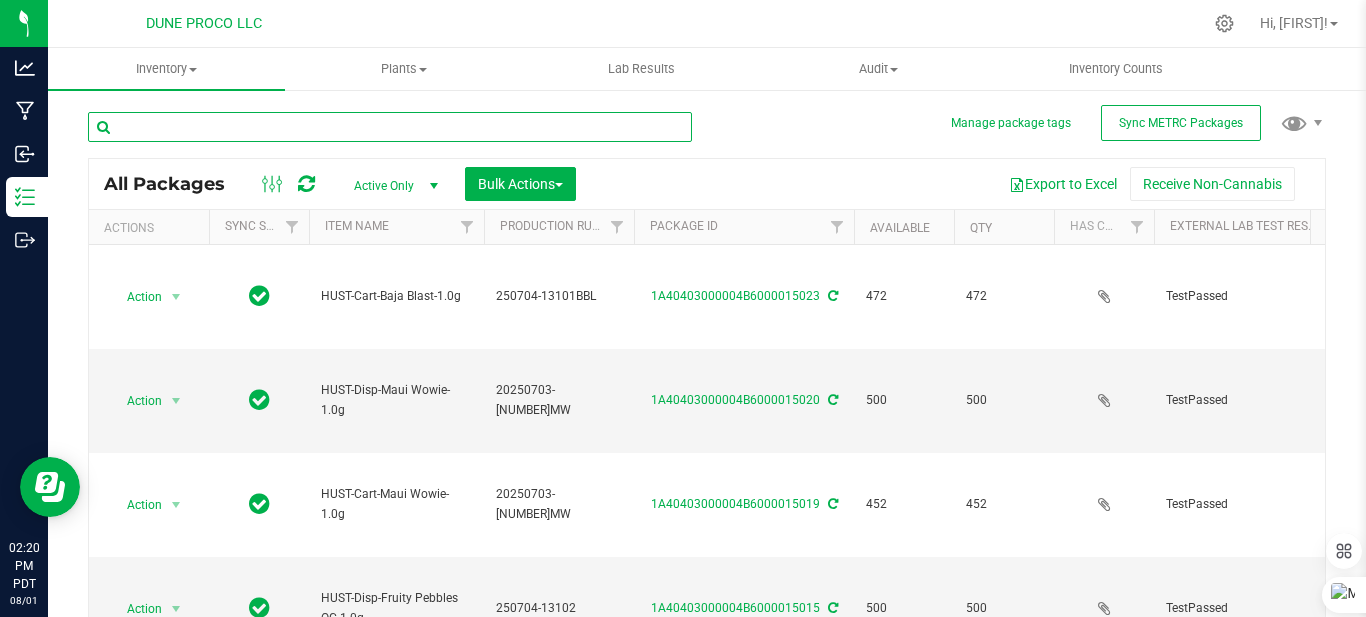 click at bounding box center [390, 127] 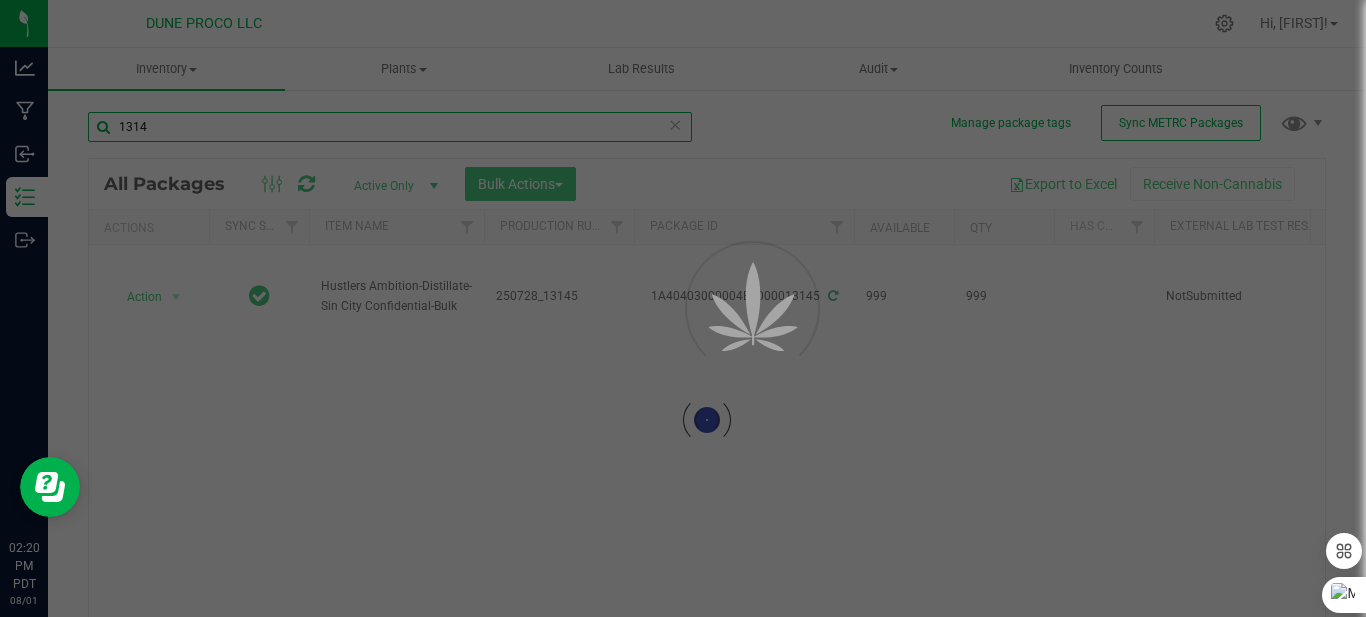 type on "13145" 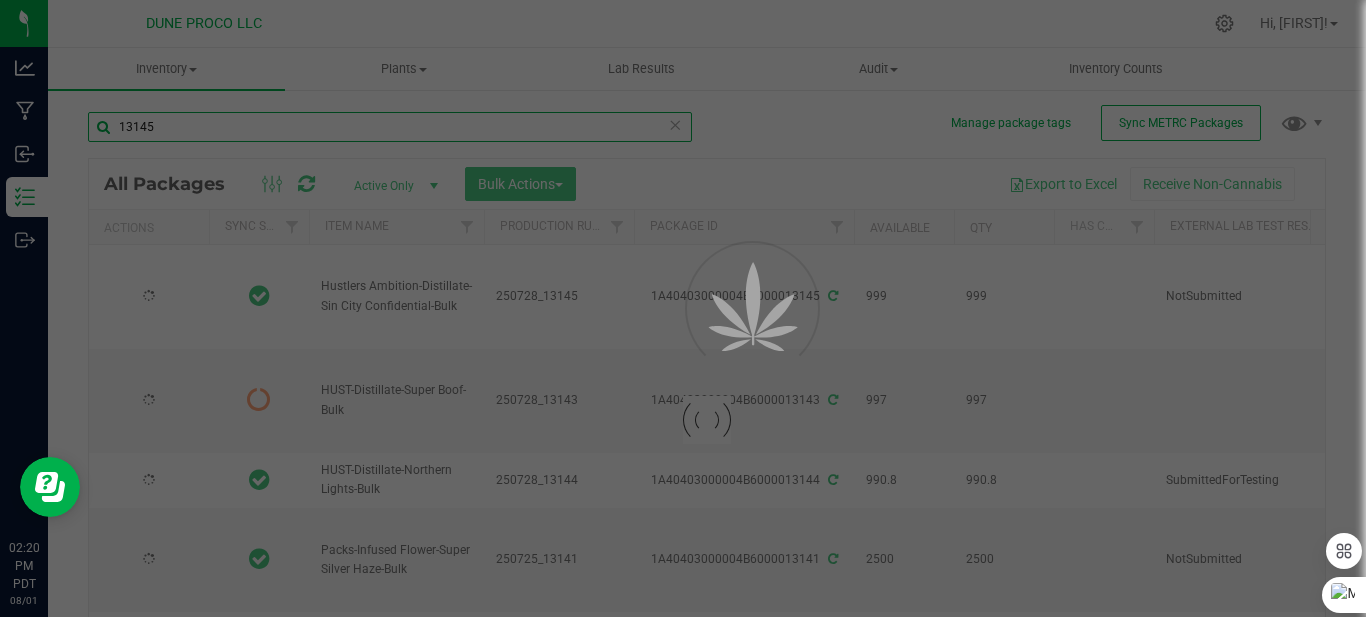 type on "[YEAR]-[MONTH]-[DAY]" 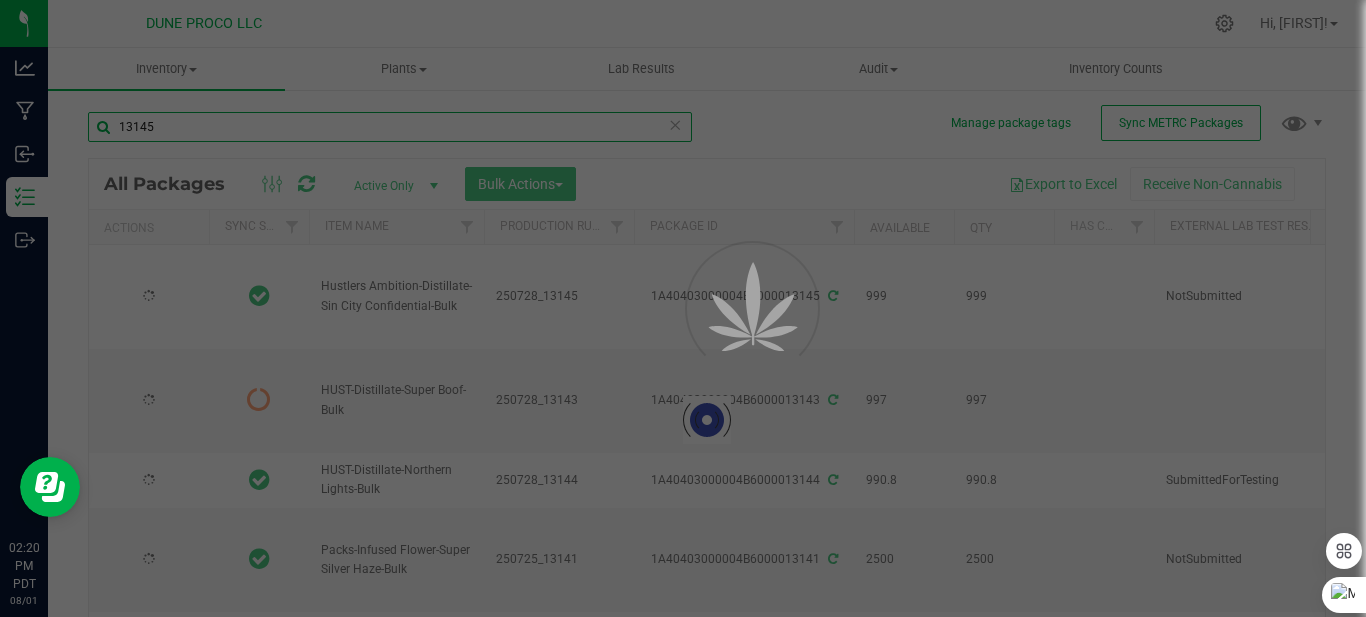 type on "[YEAR]-[MONTH]-[DAY]" 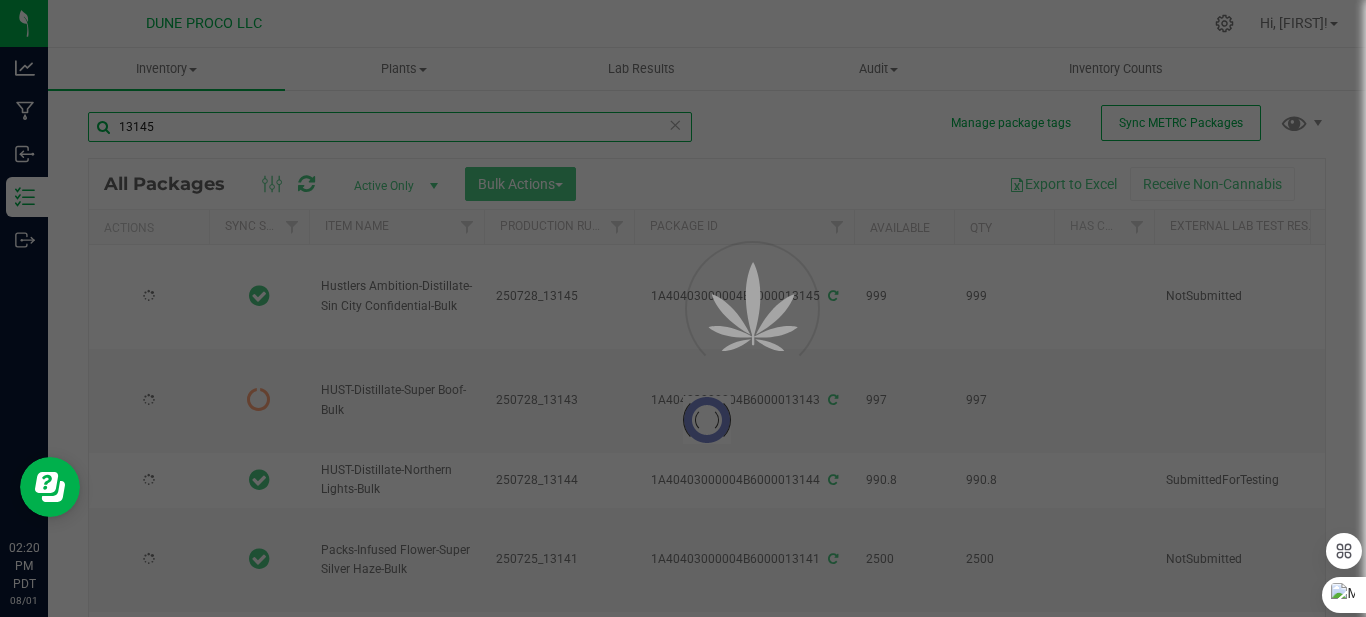 type on "[NUMBER]-[NUMBER]-[NUMBER]" 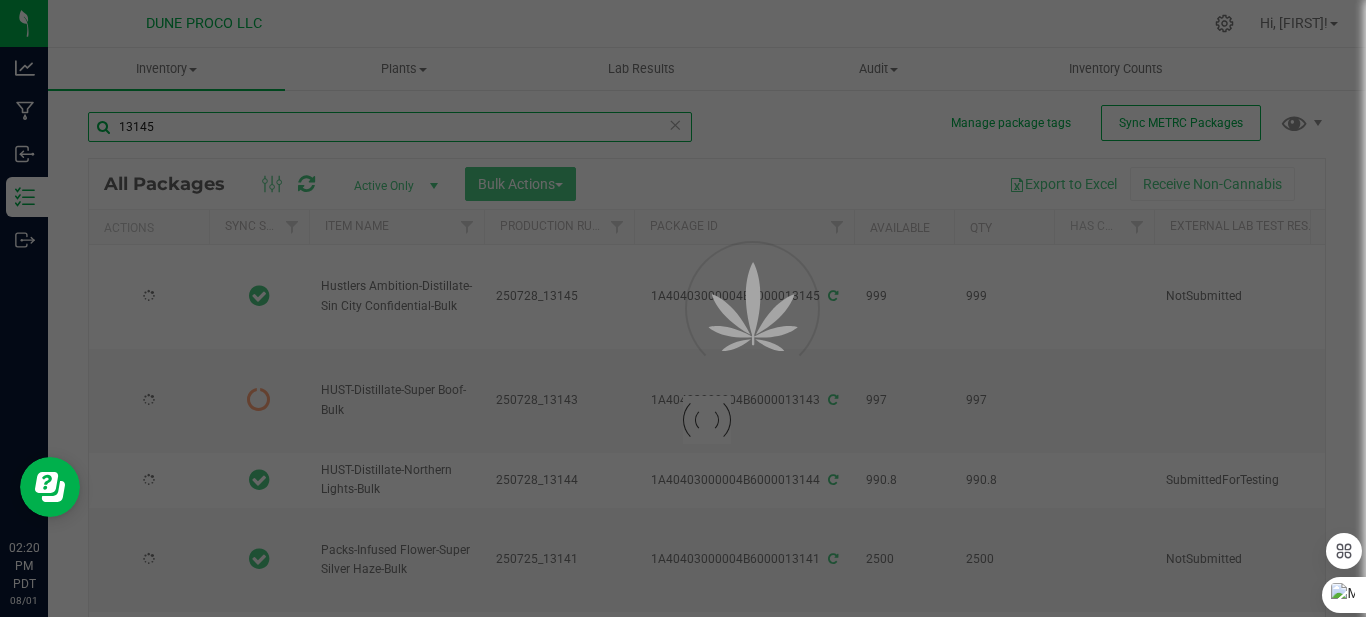 type on "2025-07-16" 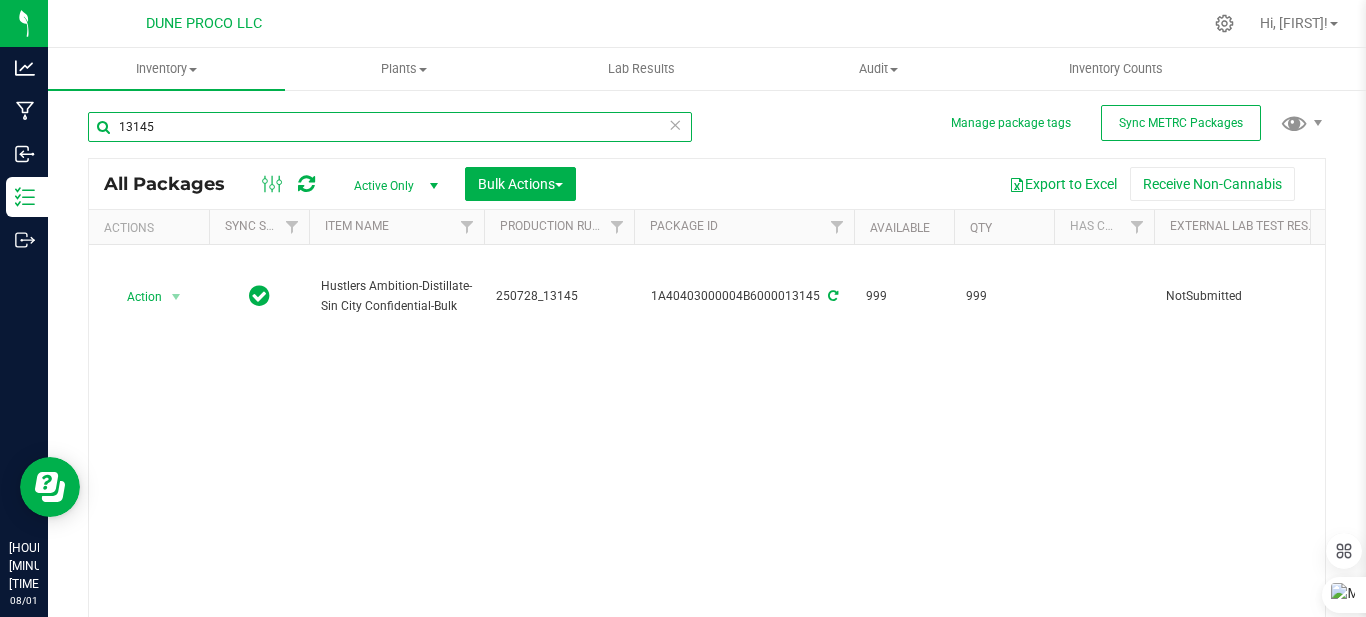 type on "13145" 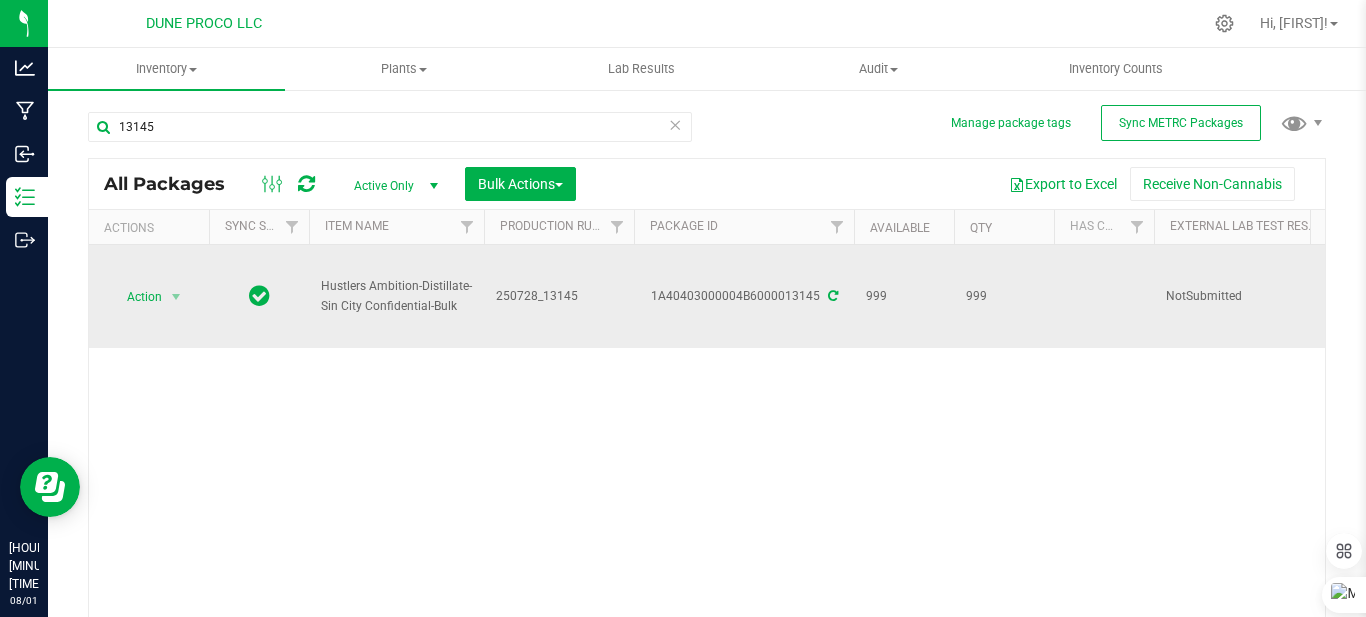 drag, startPoint x: 323, startPoint y: 286, endPoint x: 463, endPoint y: 313, distance: 142.5798 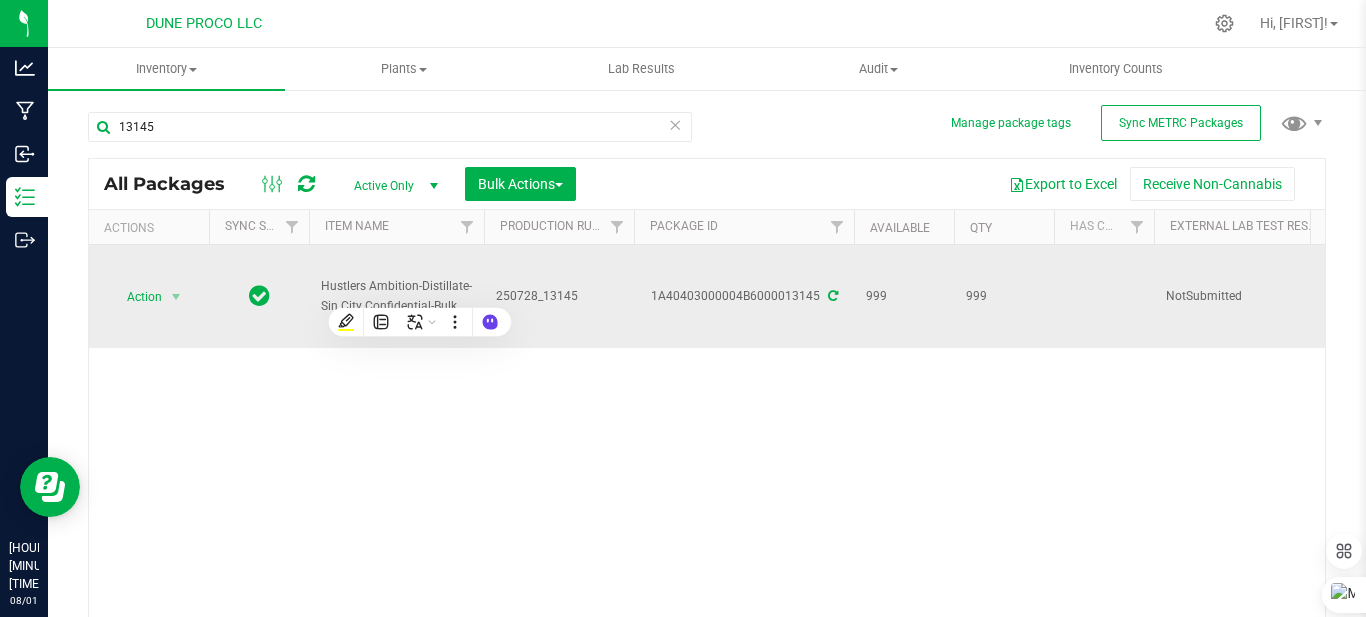 copy on "Hustlers Ambition-Distillate-Sin City Confidential-Bulk" 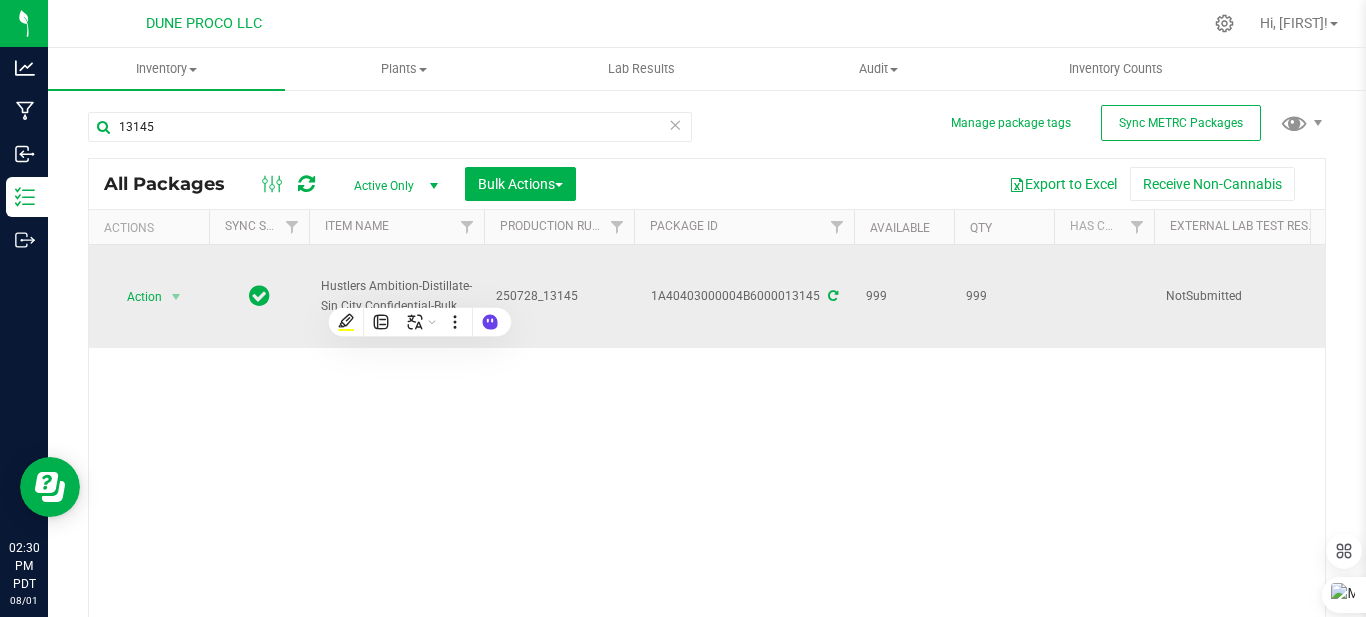 click on "250728_13145" at bounding box center (559, 296) 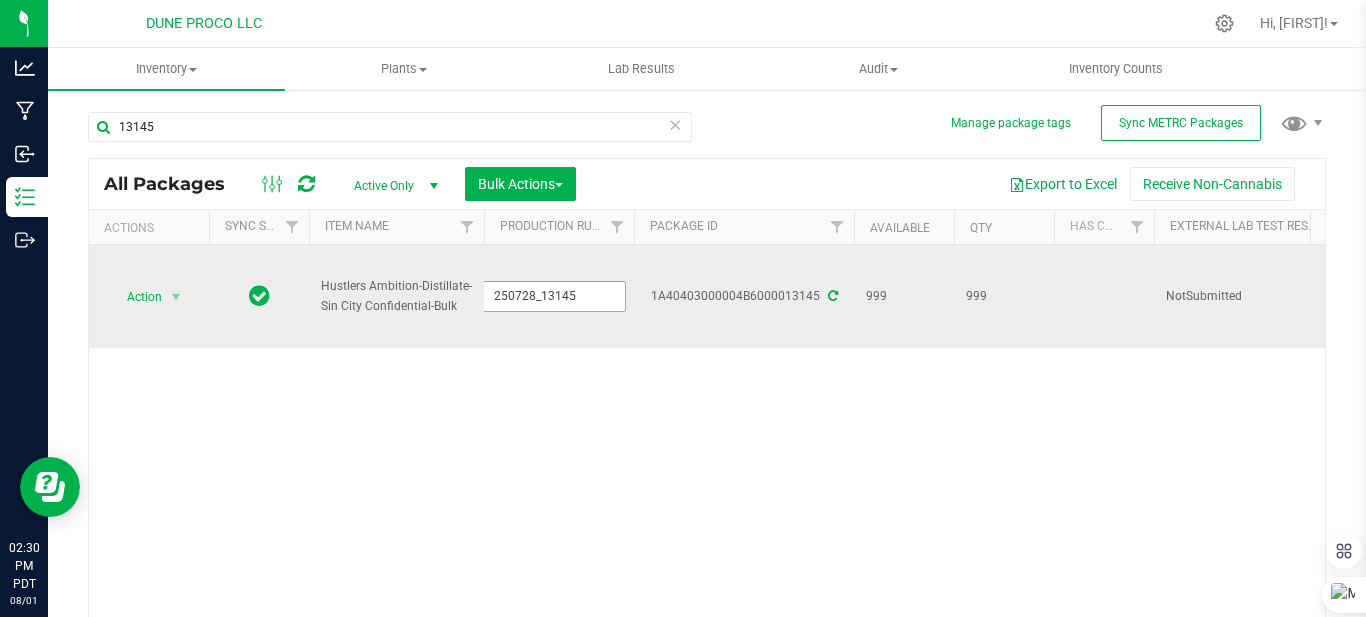 drag, startPoint x: 490, startPoint y: 296, endPoint x: 601, endPoint y: 305, distance: 111.364265 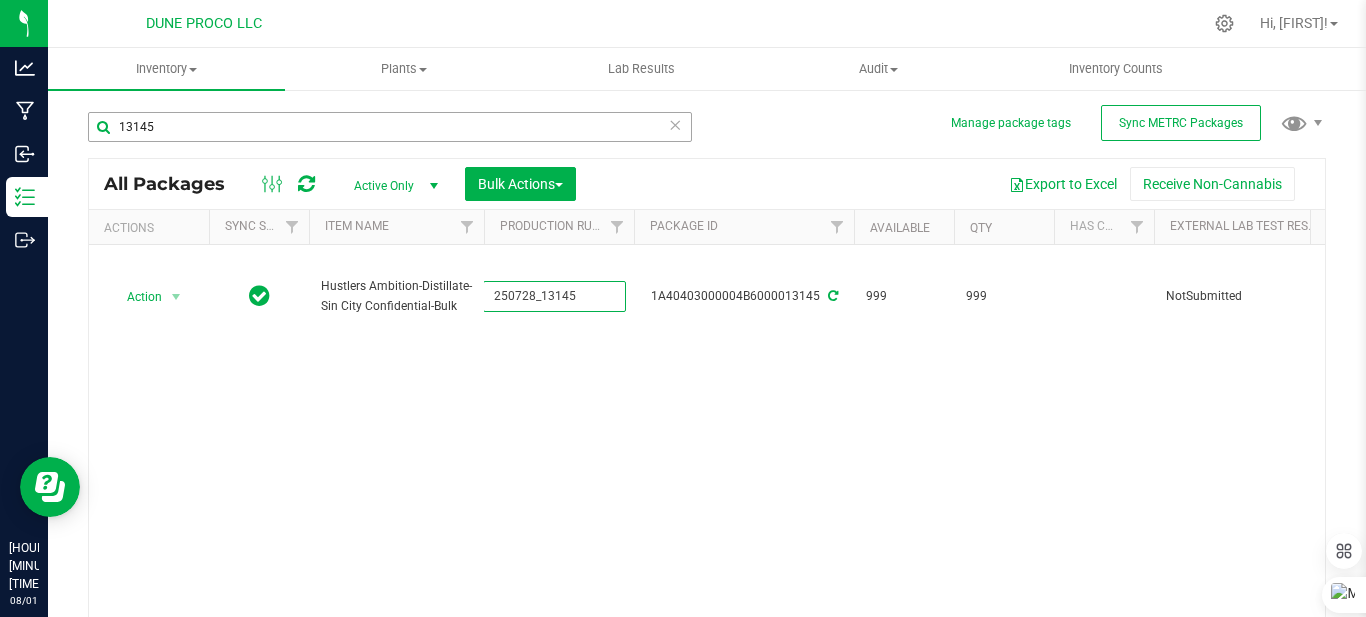 type 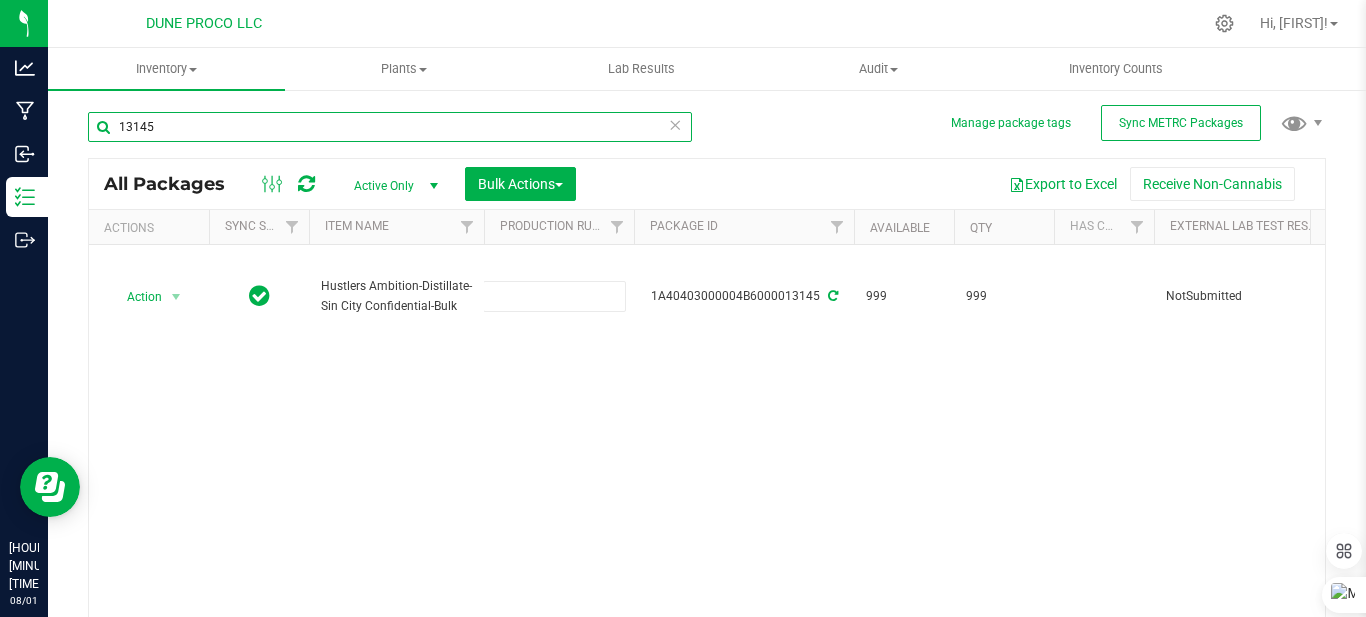 click on "13145" at bounding box center (390, 127) 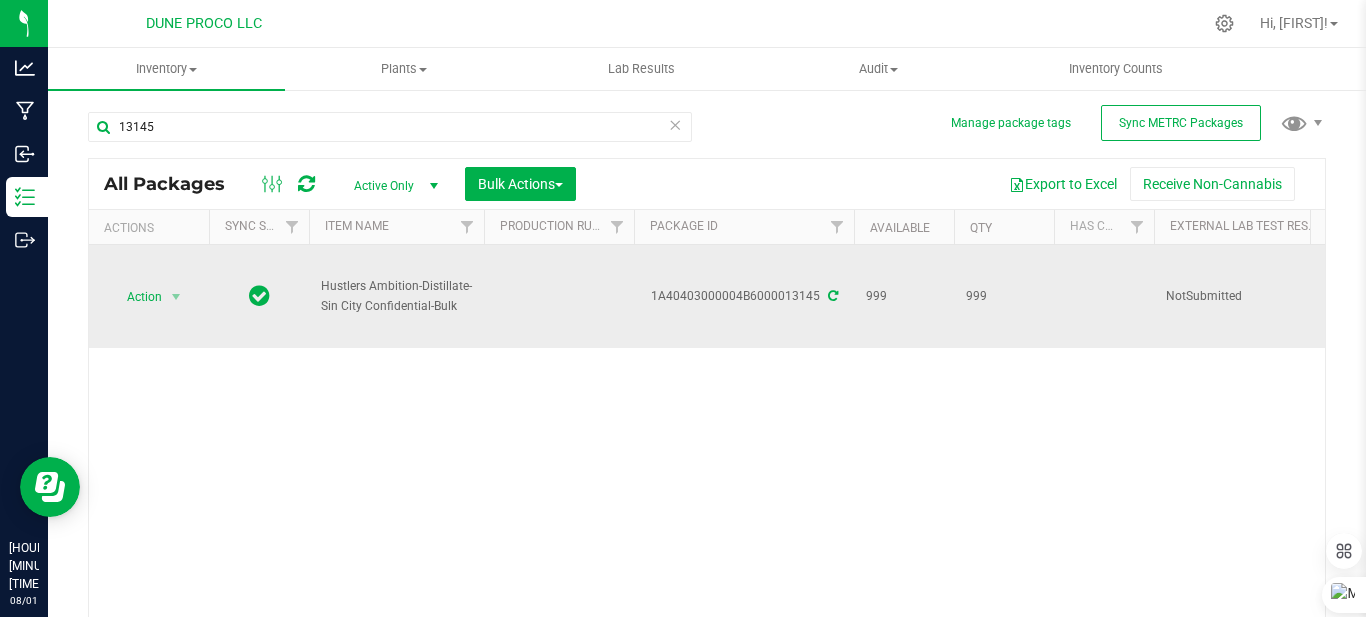 click at bounding box center [559, 296] 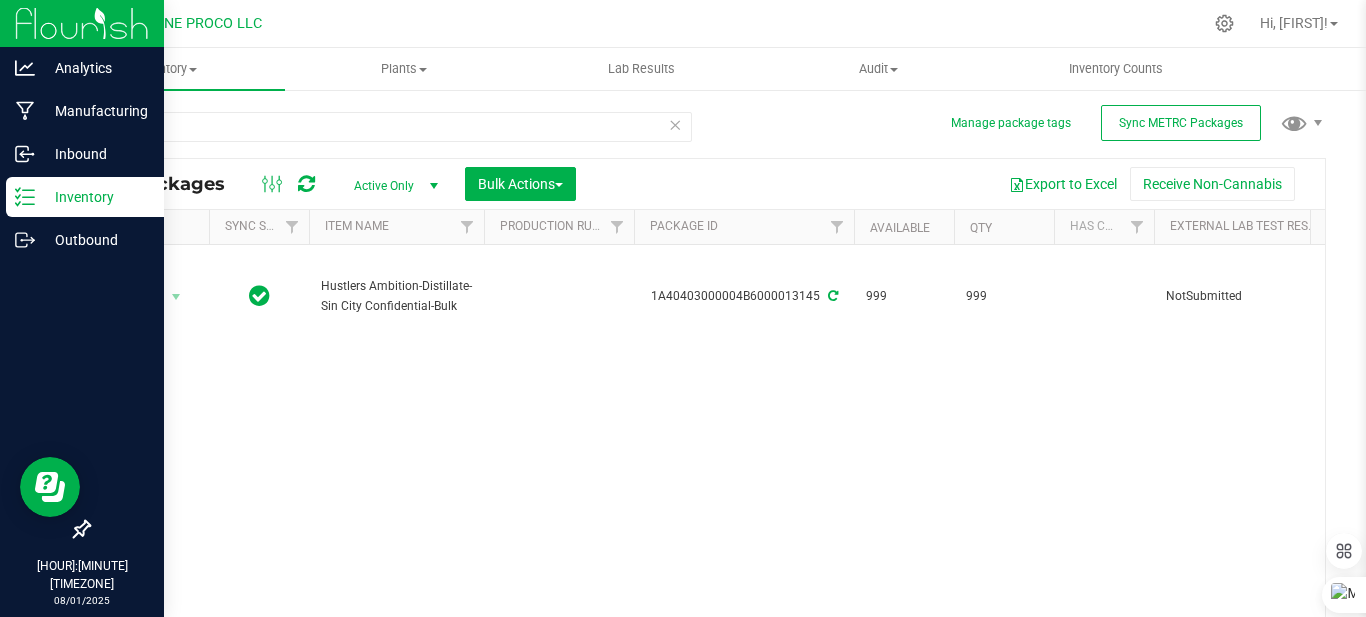 click at bounding box center [82, 23] 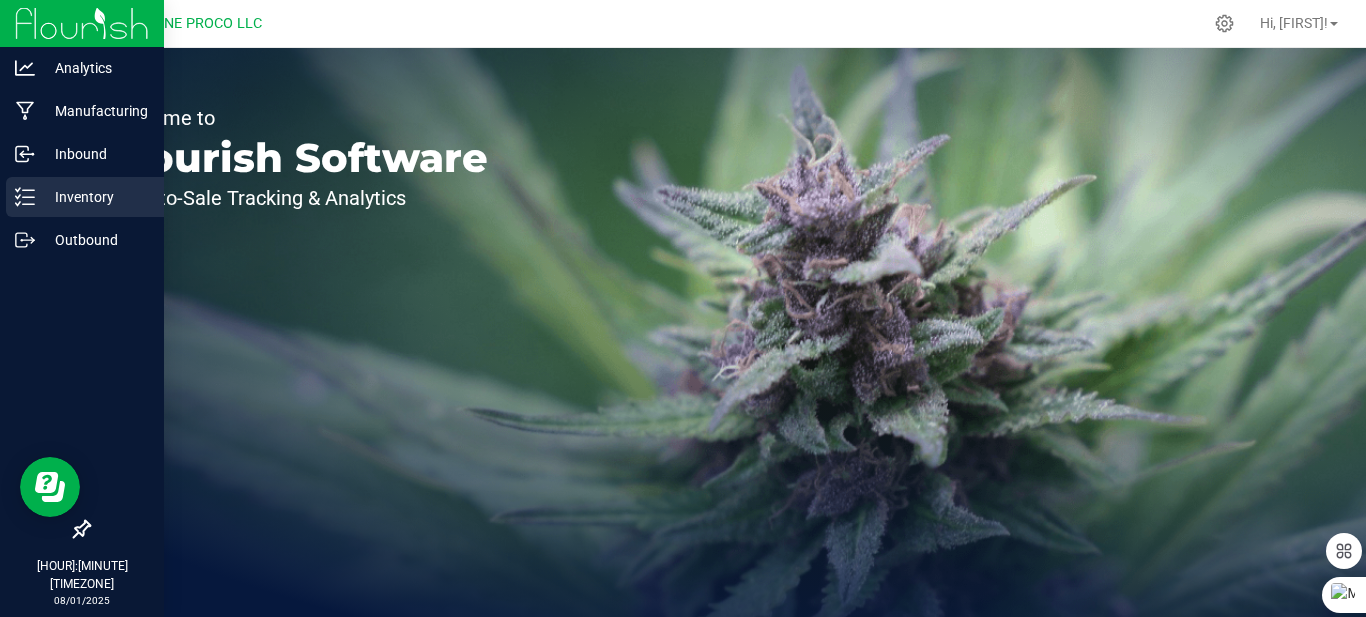 click on "Inventory" at bounding box center [95, 197] 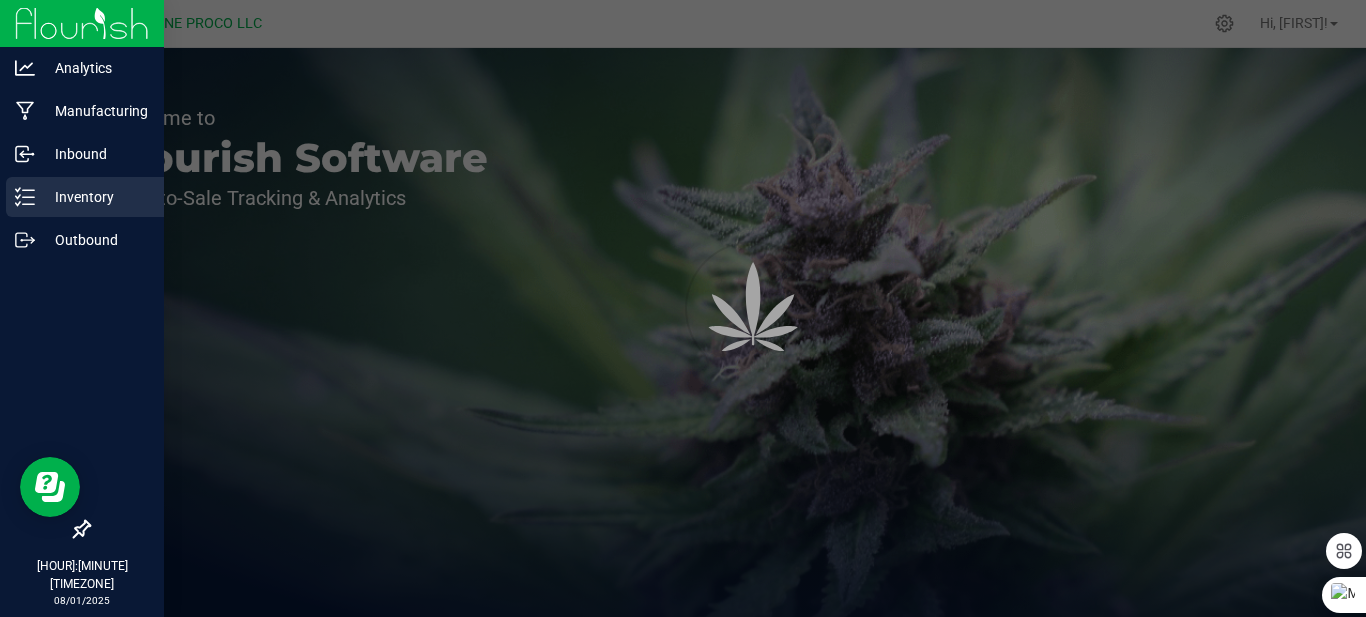 click on "Inventory" at bounding box center [95, 197] 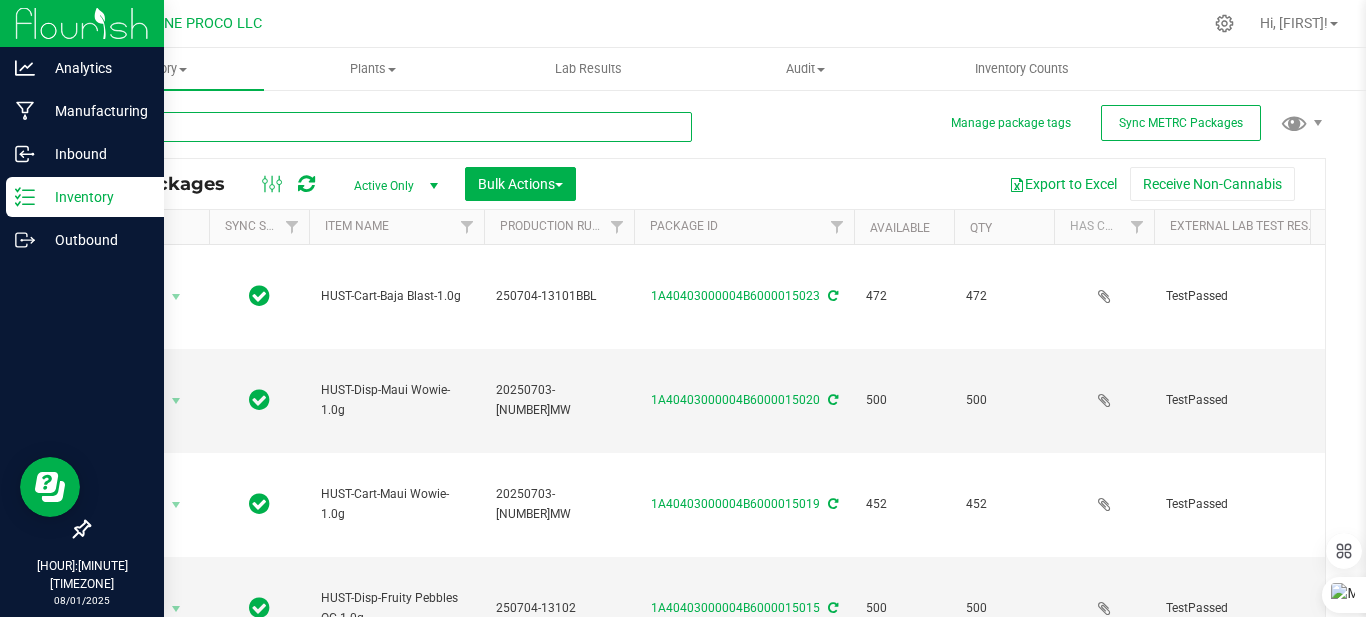 type on "[NUMBER]-[NUMBER]-[NUMBER]" 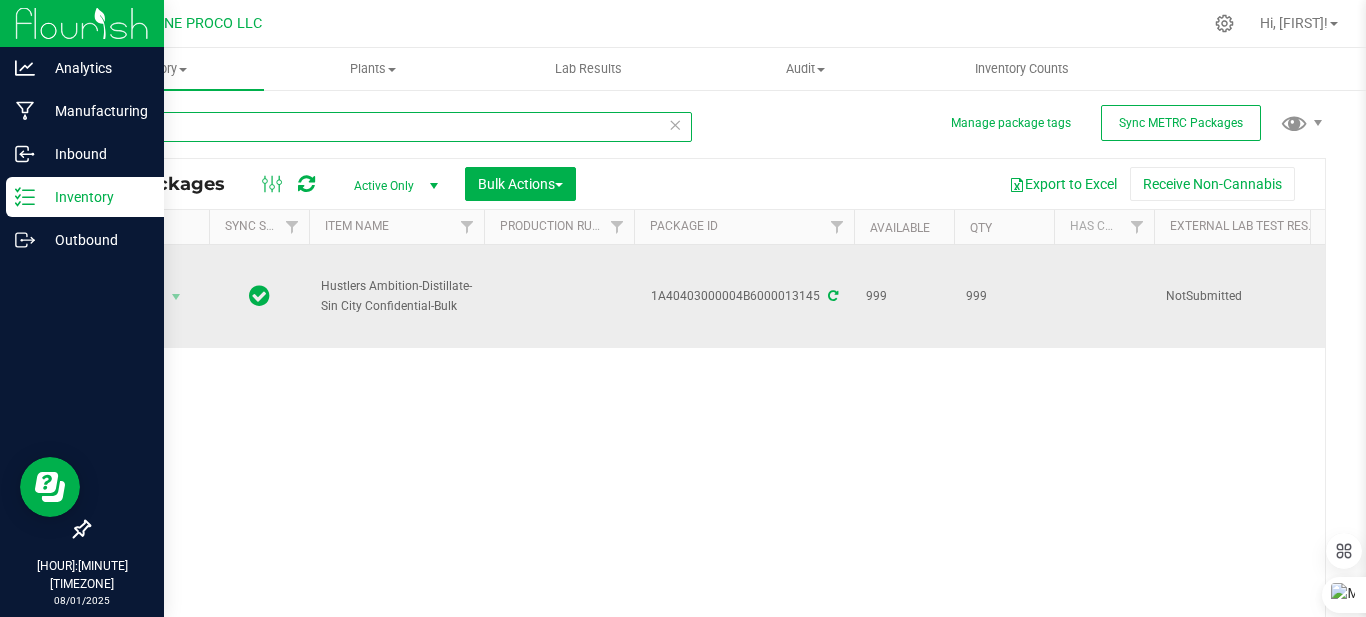 scroll, scrollTop: 0, scrollLeft: 1053, axis: horizontal 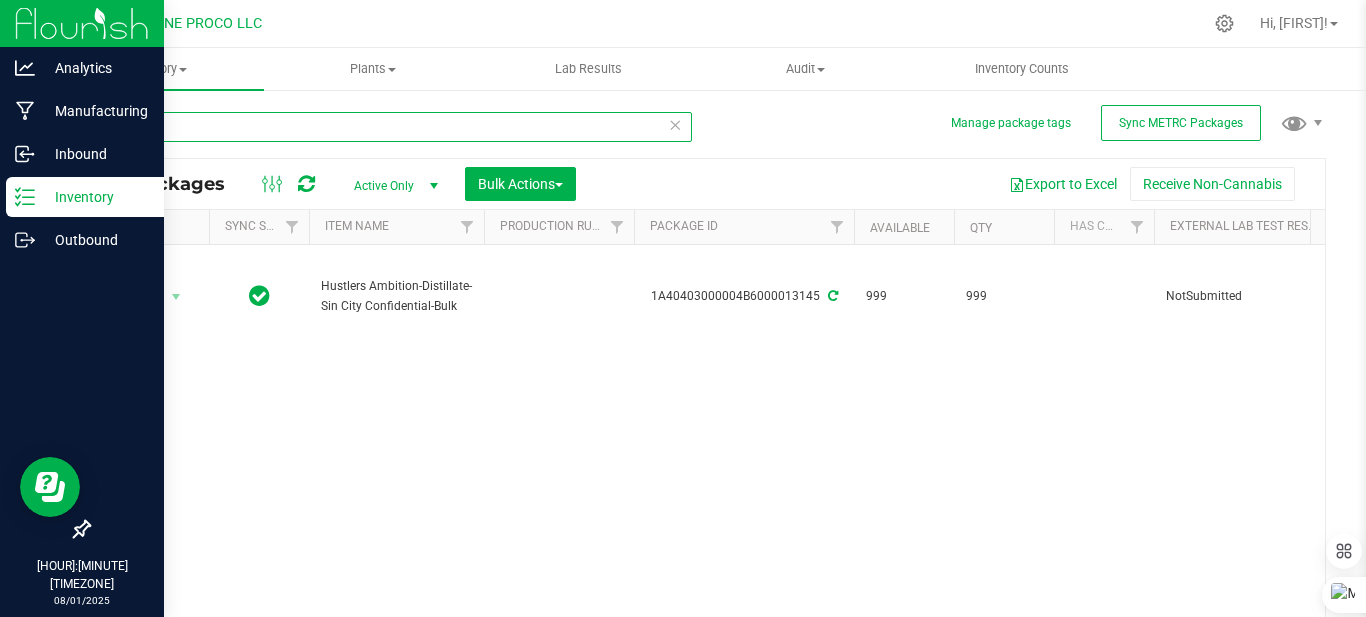 type on "13145" 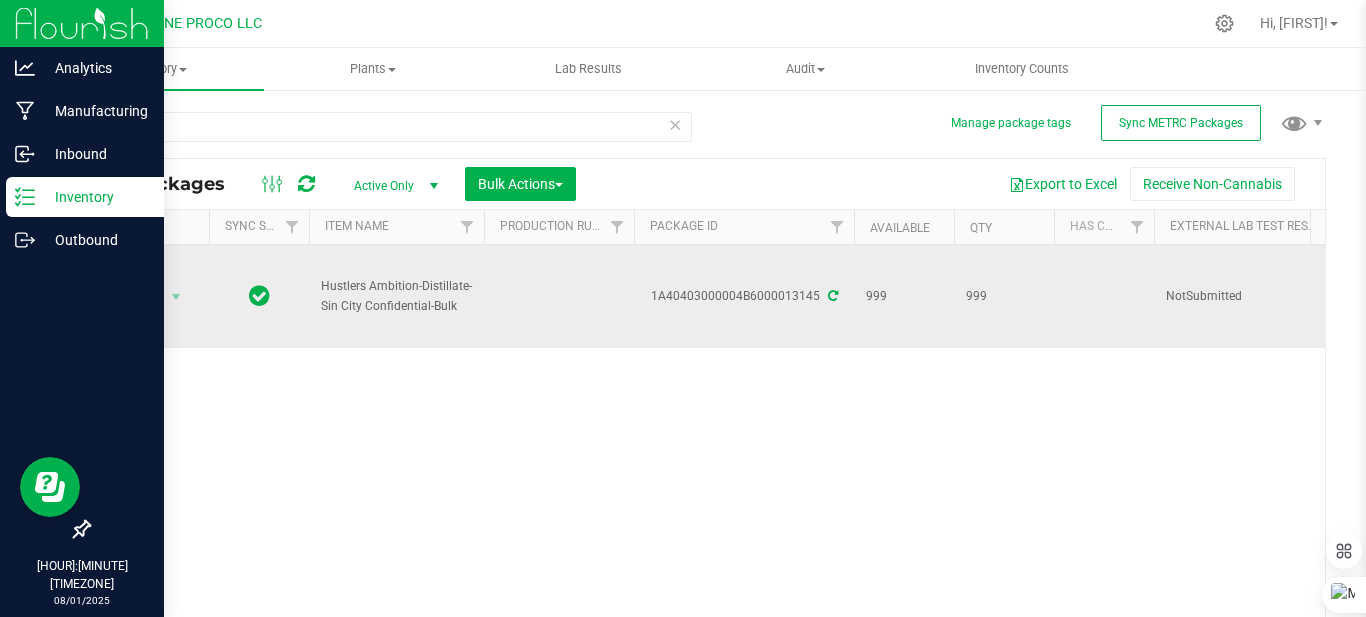 click at bounding box center (559, 296) 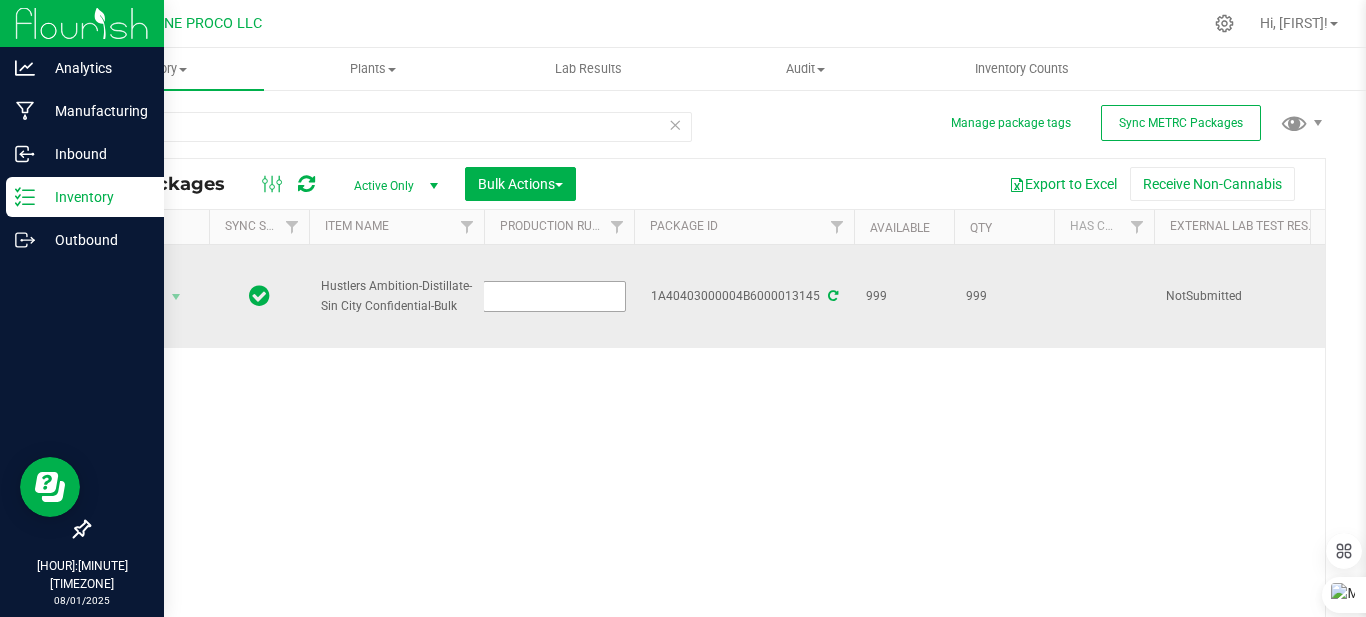type on "250728_13145" 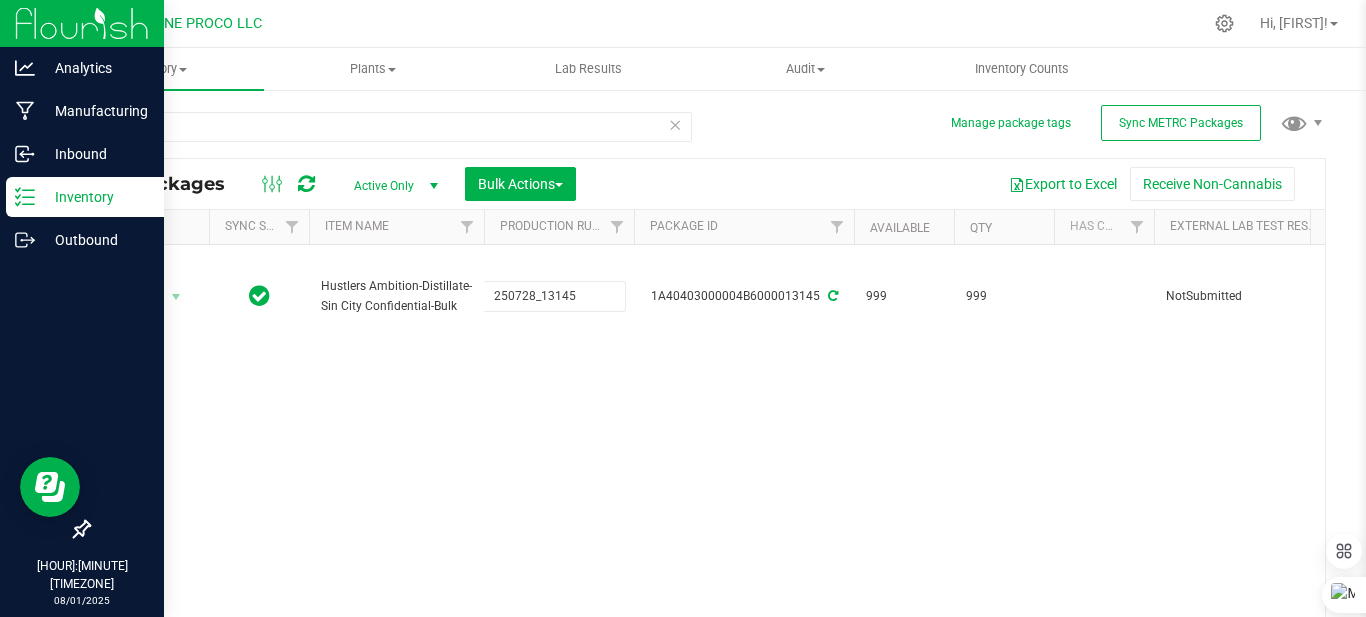 click on "All Packages
Active Only Active Only Lab Samples Locked All External Internal
Bulk Actions
Add to manufacturing run
Add to outbound order
Combine packages
Combine packages (lot)" at bounding box center [707, 420] 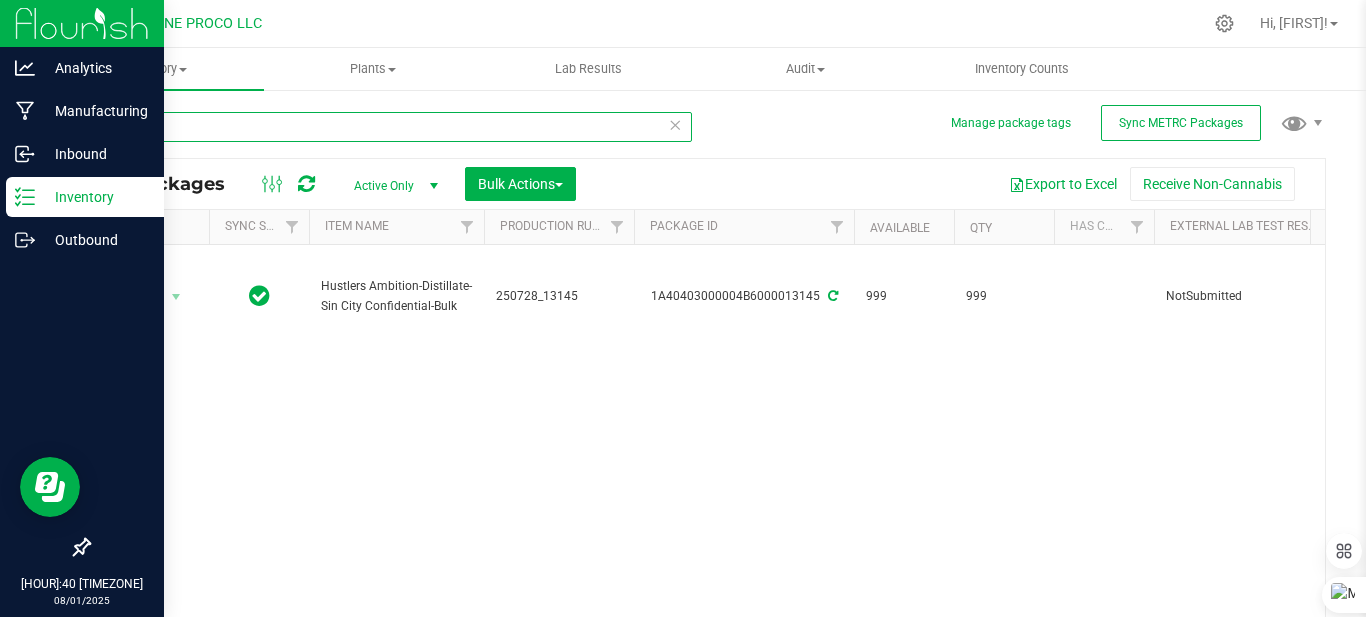 click on "13145" at bounding box center (390, 127) 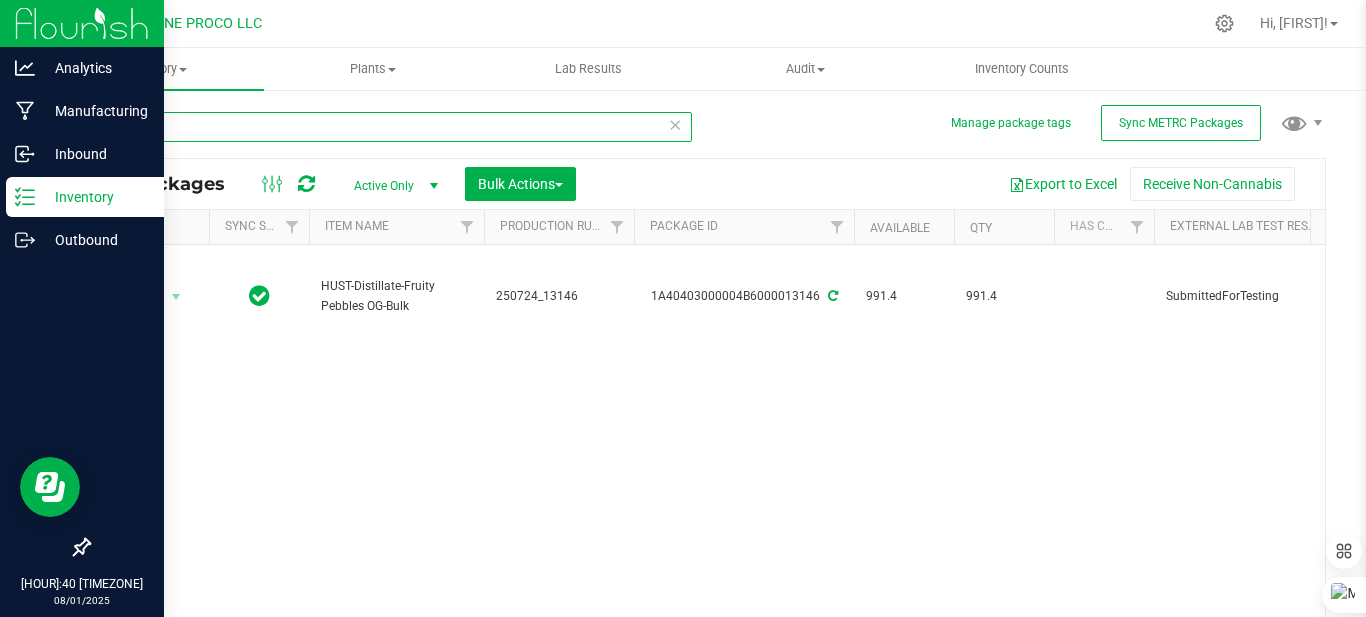 click on "13146" at bounding box center (390, 127) 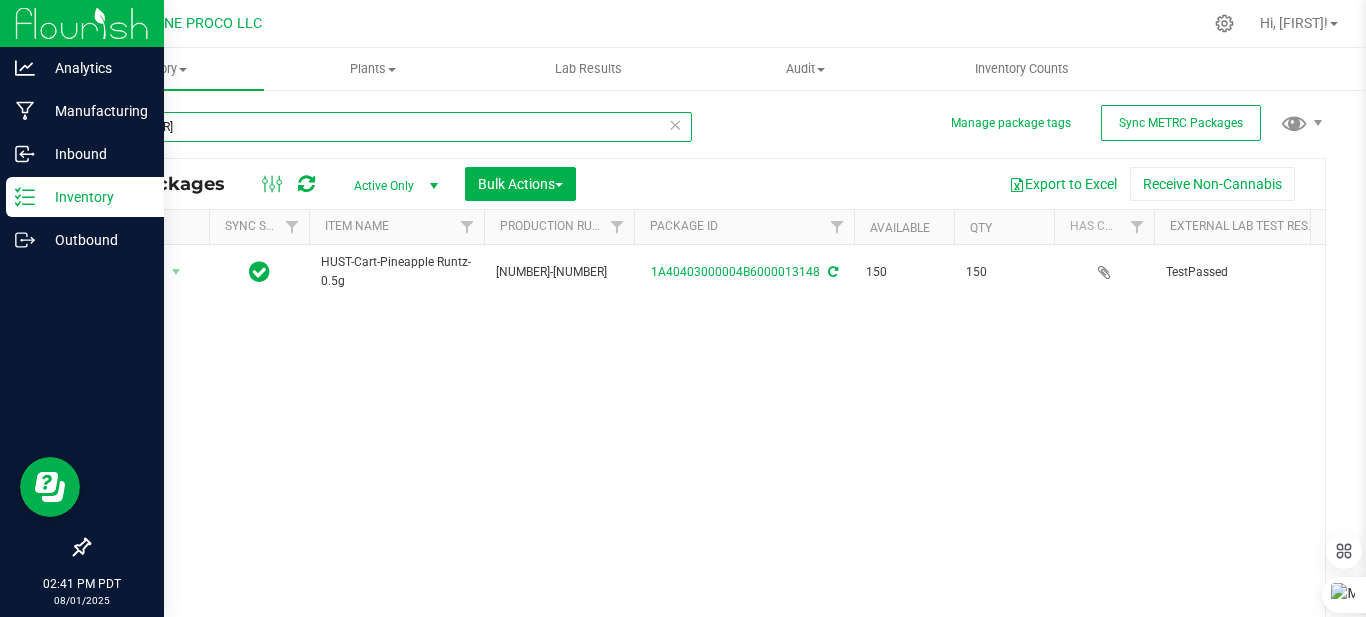 click on "[NUMBER]" at bounding box center (390, 127) 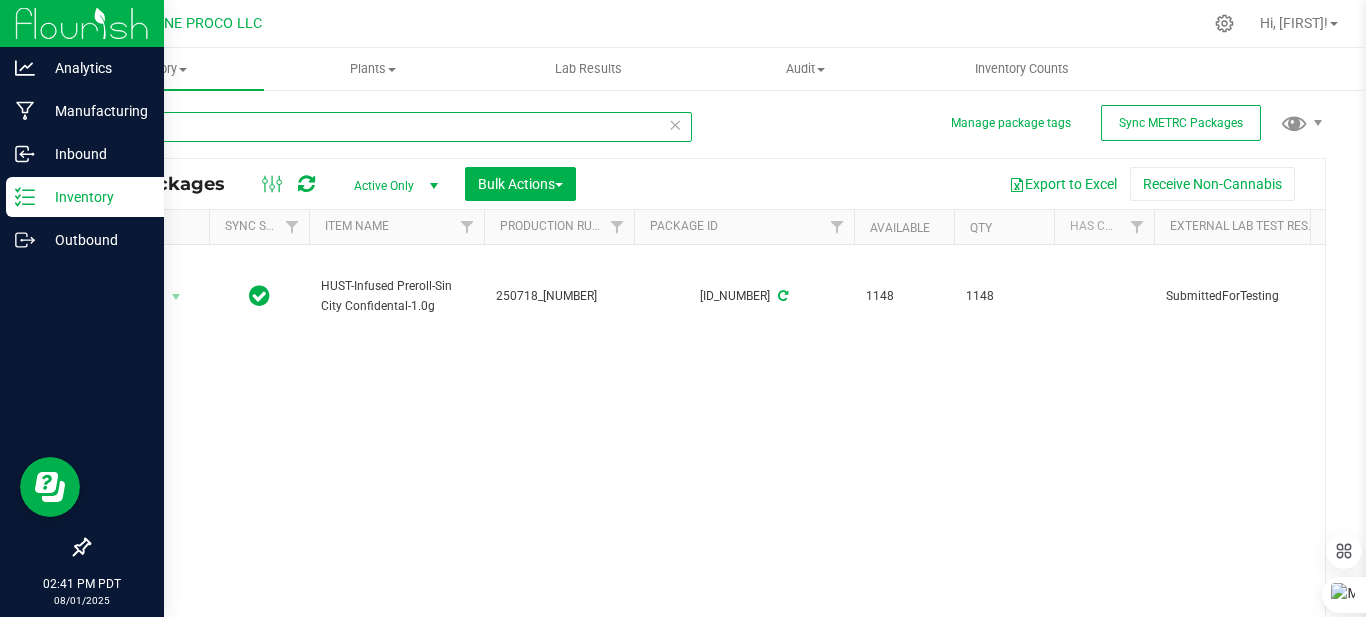 type on "1" 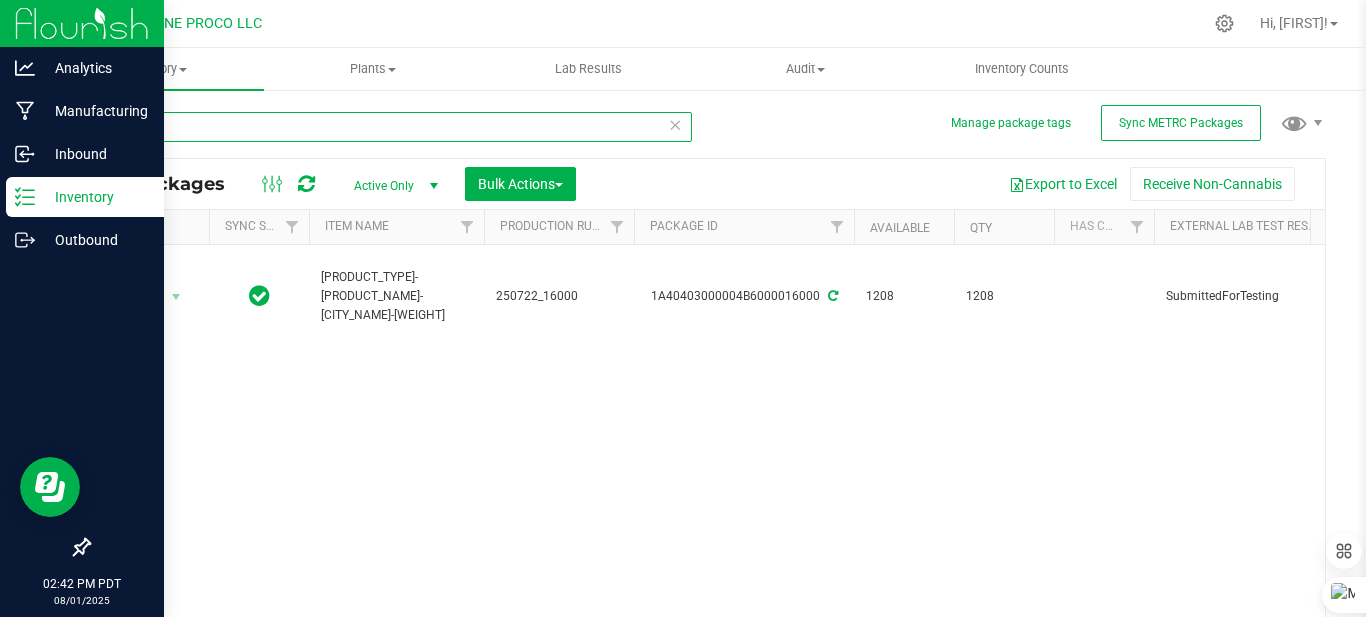 type on "1" 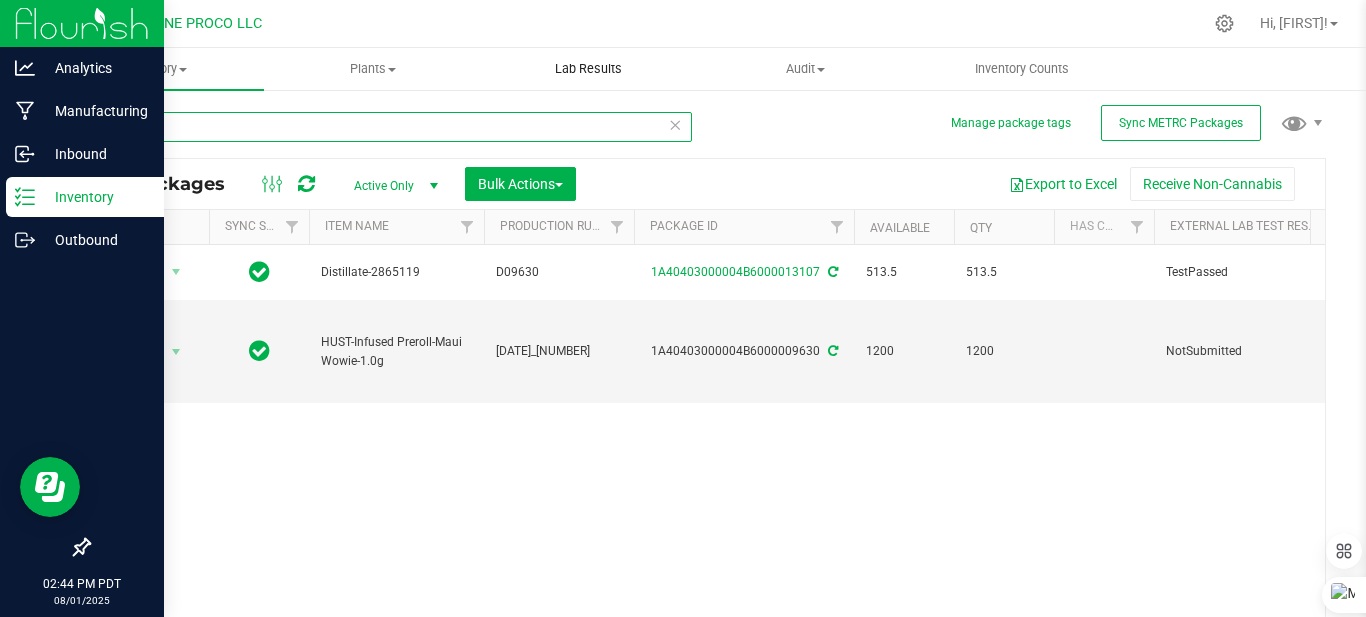 type on "9" 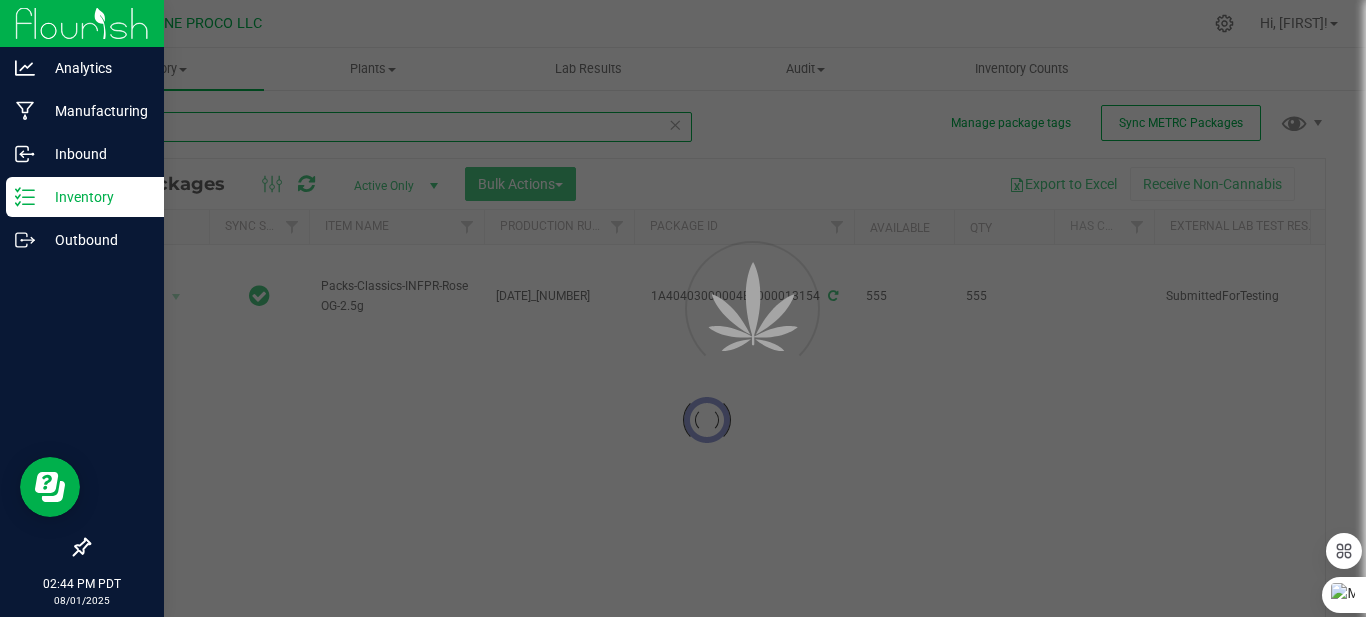 type on "[NUMBER]" 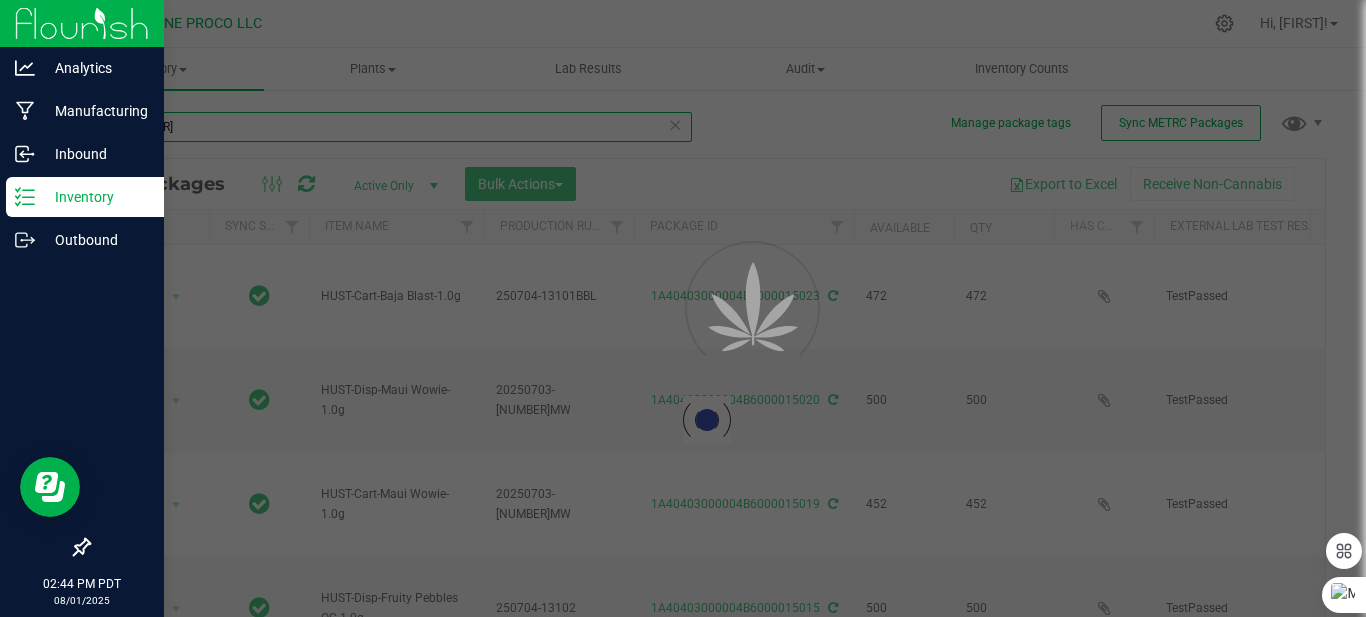 type on "[NUMBER]-[NUMBER]-[NUMBER]" 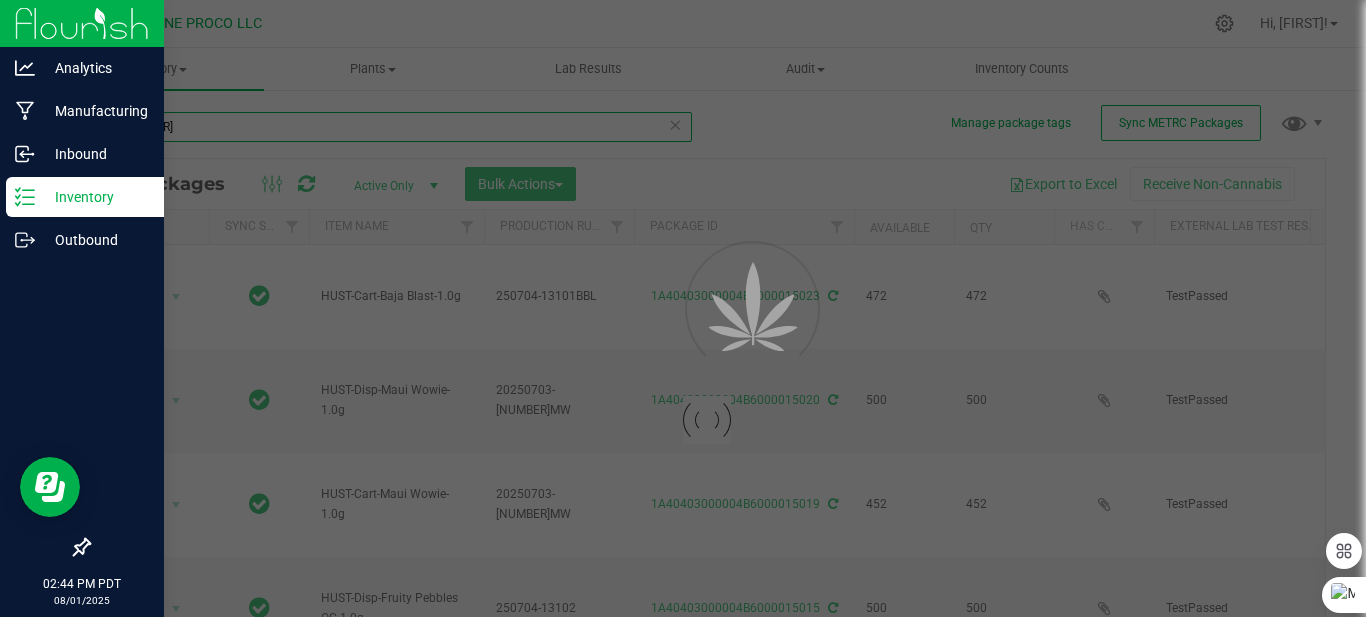 type on "2025-07-03" 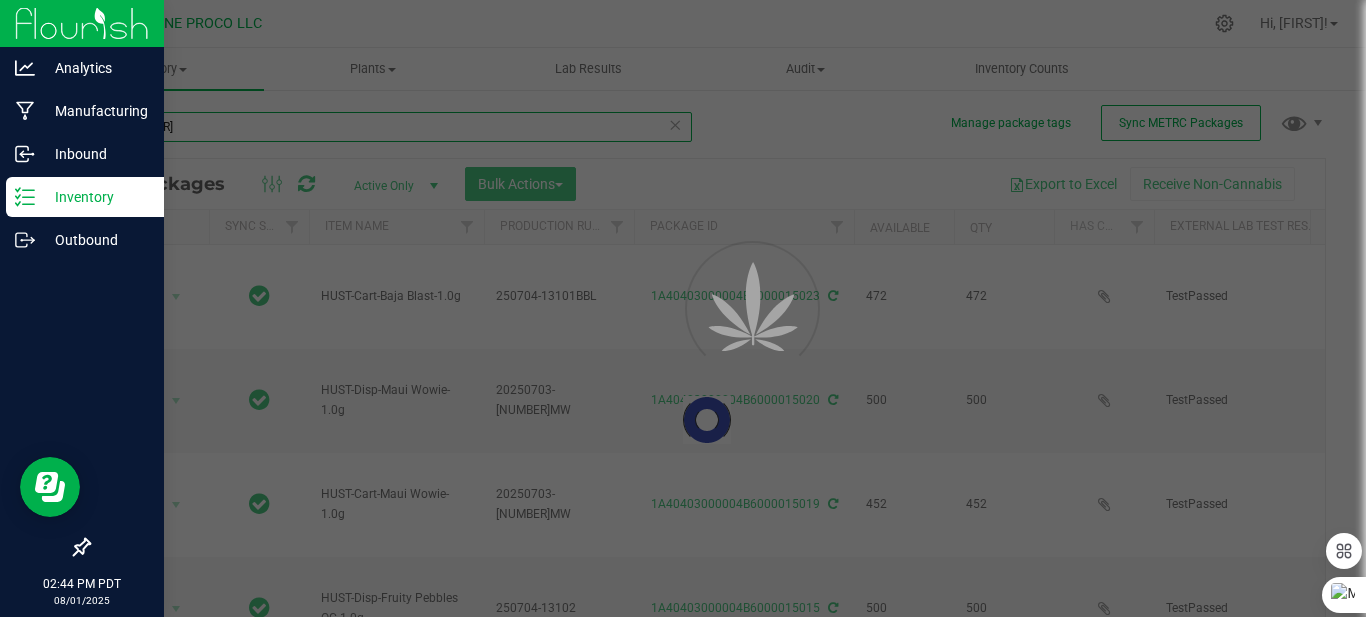 type on "[NUMBER]-[NUMBER]-[NUMBER]" 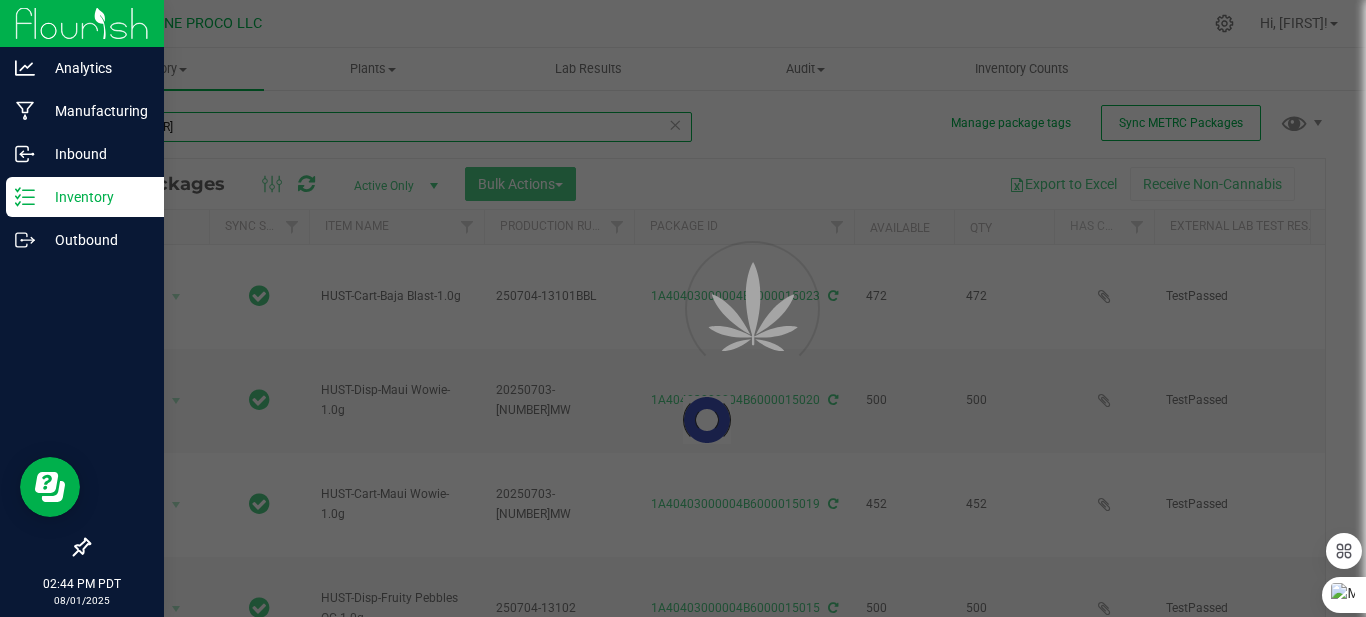 type on "[NUMBER]-[NUMBER]-[NUMBER]" 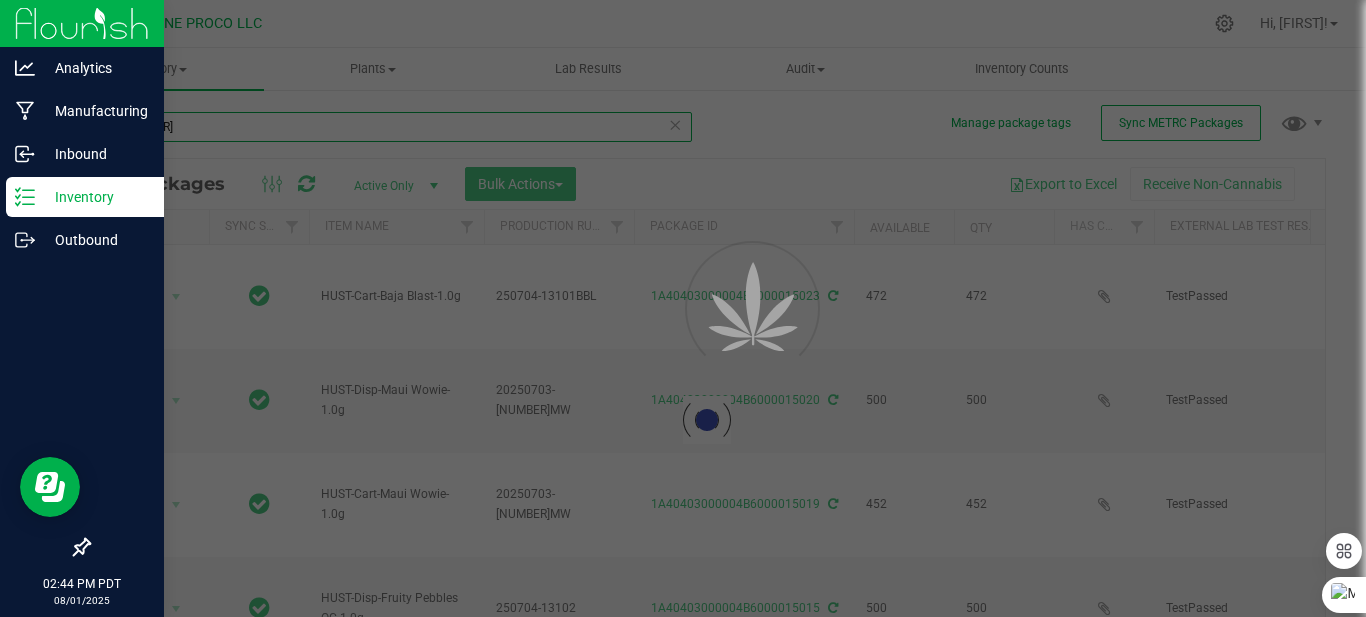 type on "2025-07-16" 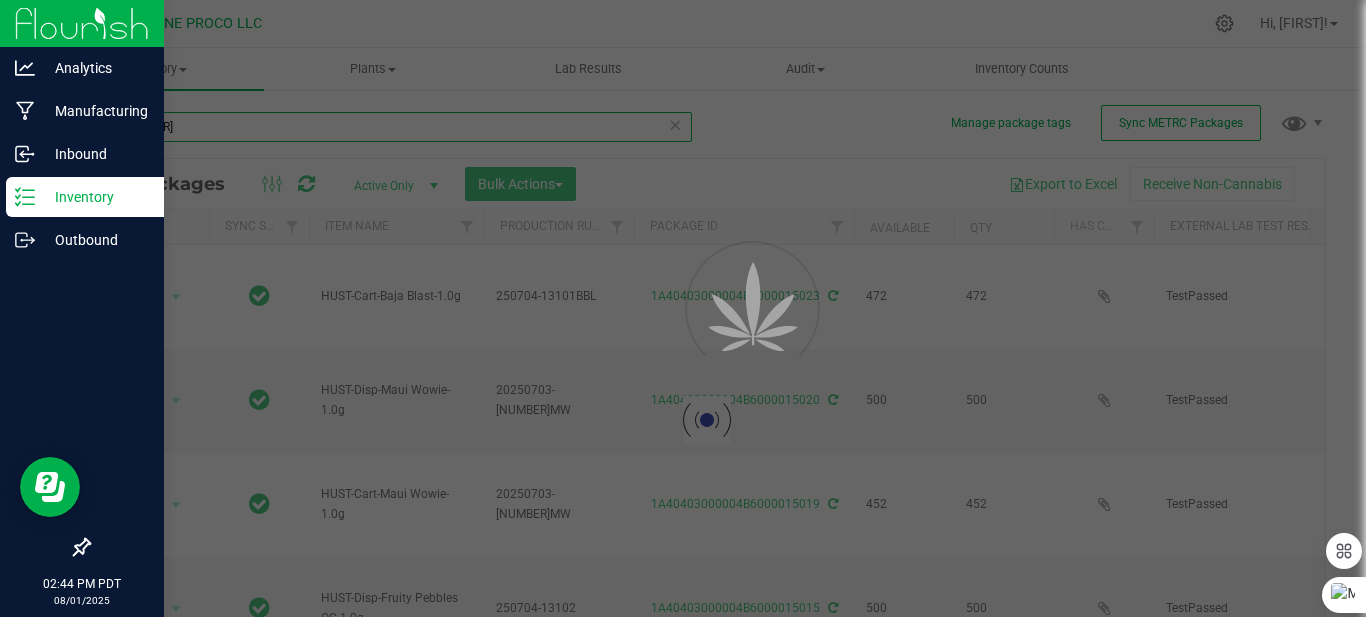 type on "2025-07-16" 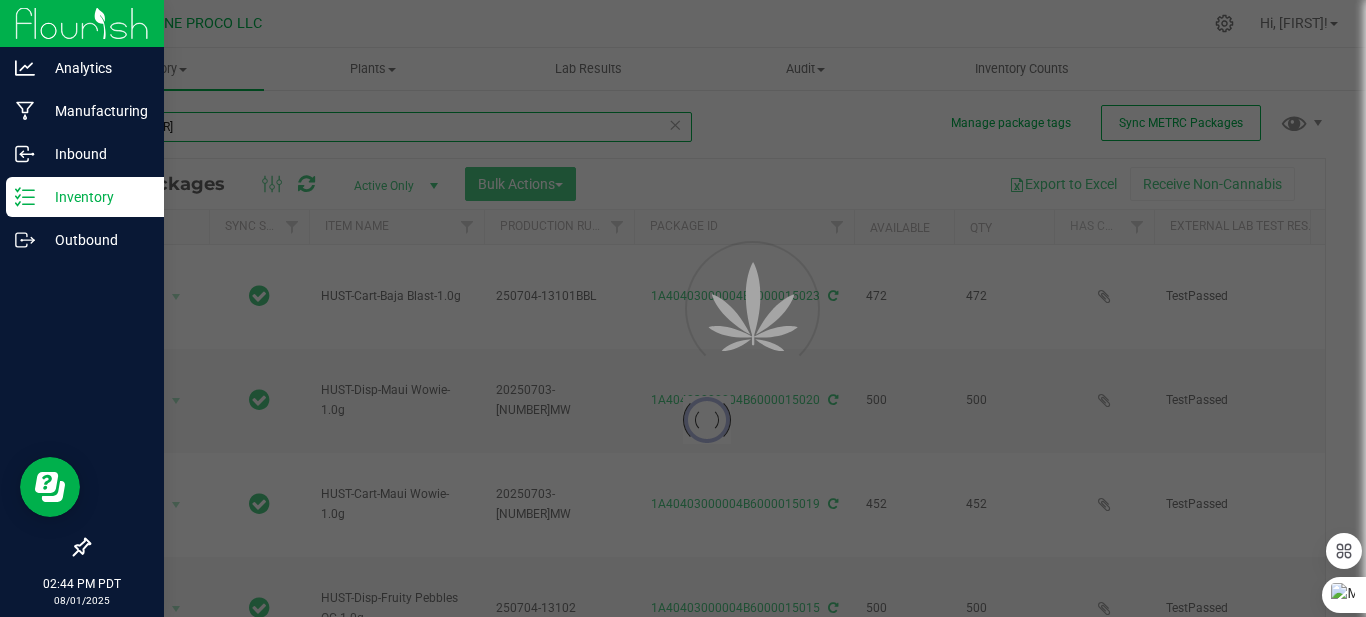 type on "[NUMBER]-[NUMBER]-[NUMBER]" 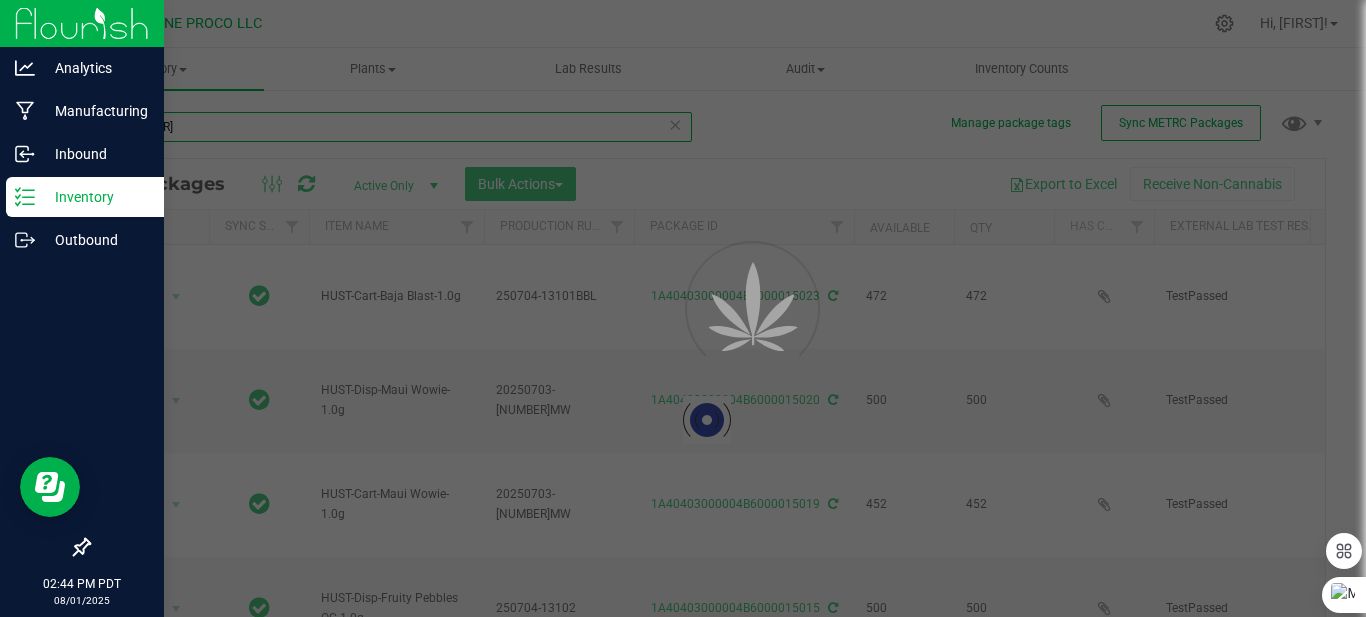type on "[NUMBER]-[NUMBER]-[NUMBER]" 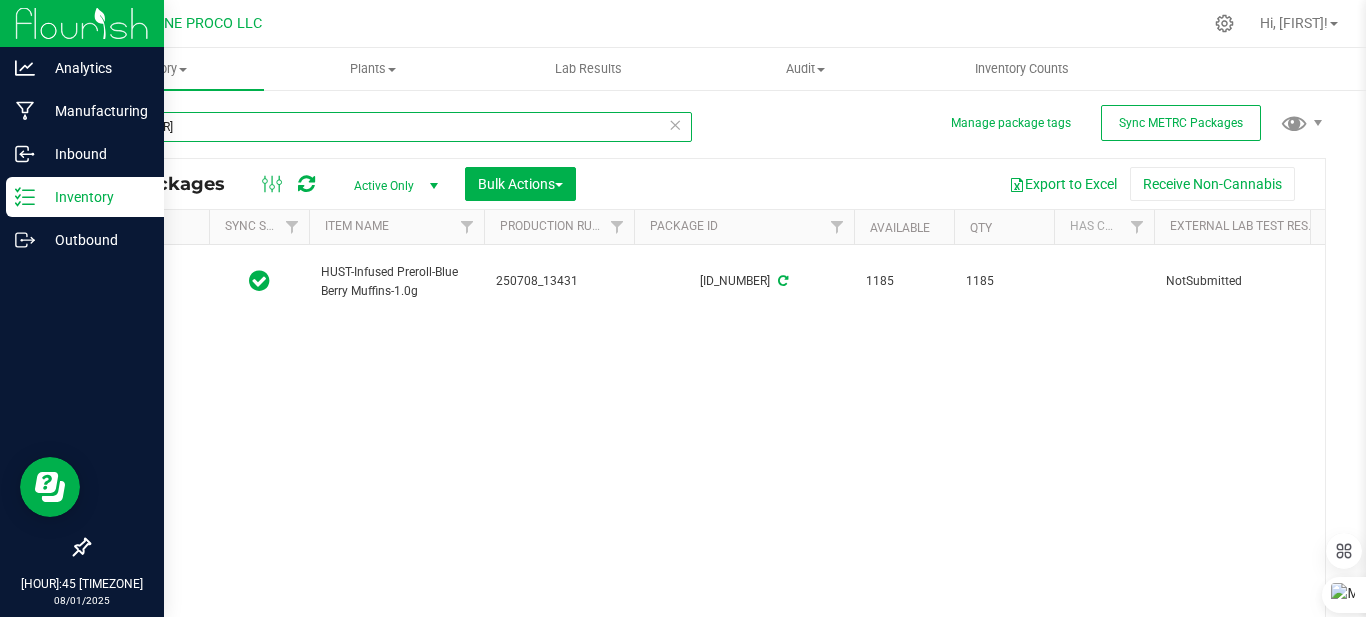 type on "2025-07-08" 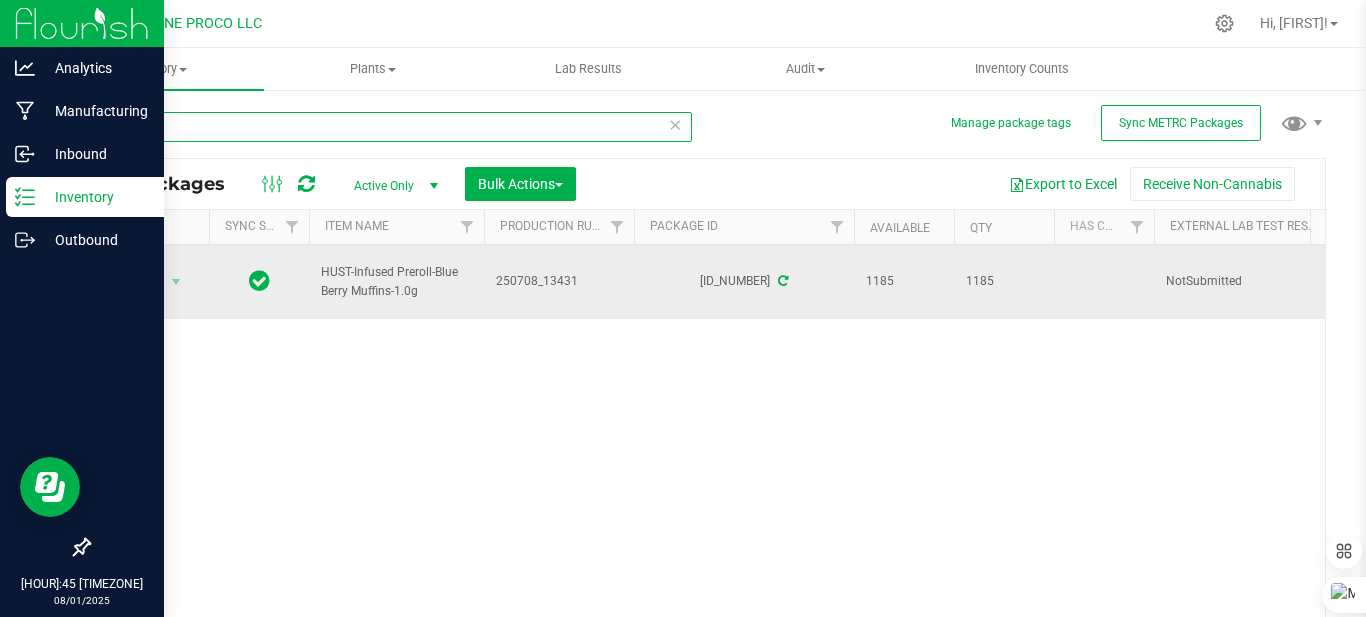 type on "13425" 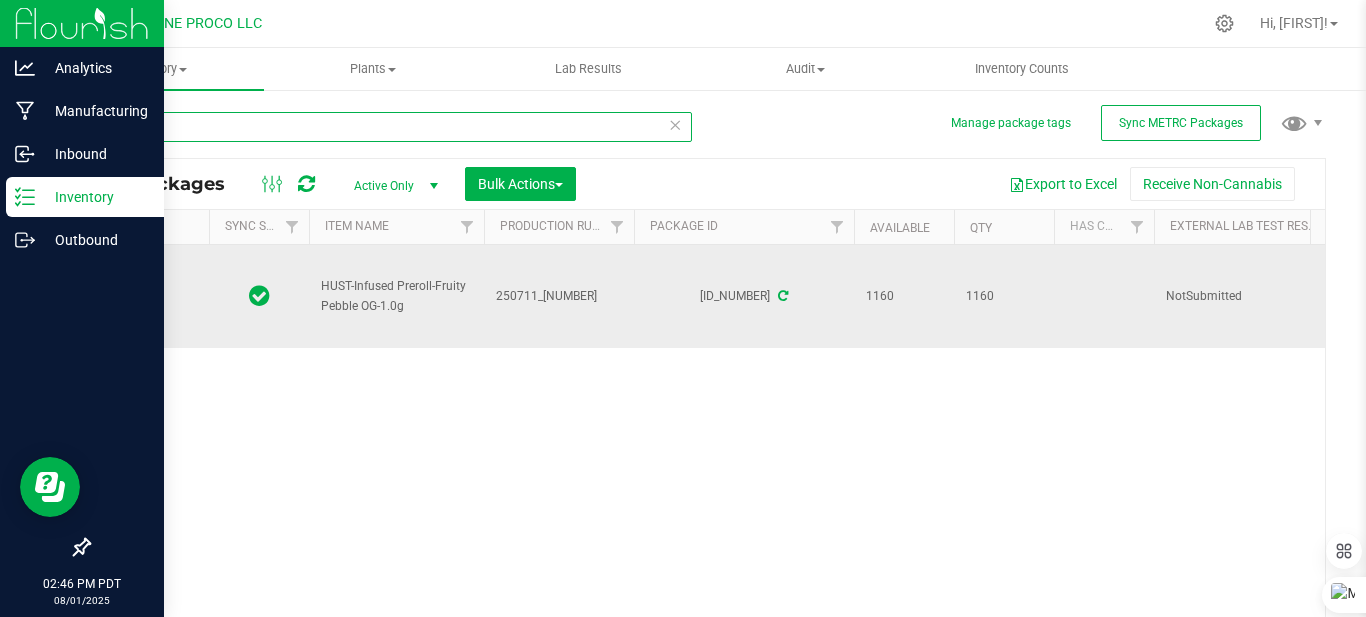 type on "[YEAR]-[MONTH]-[DAY]" 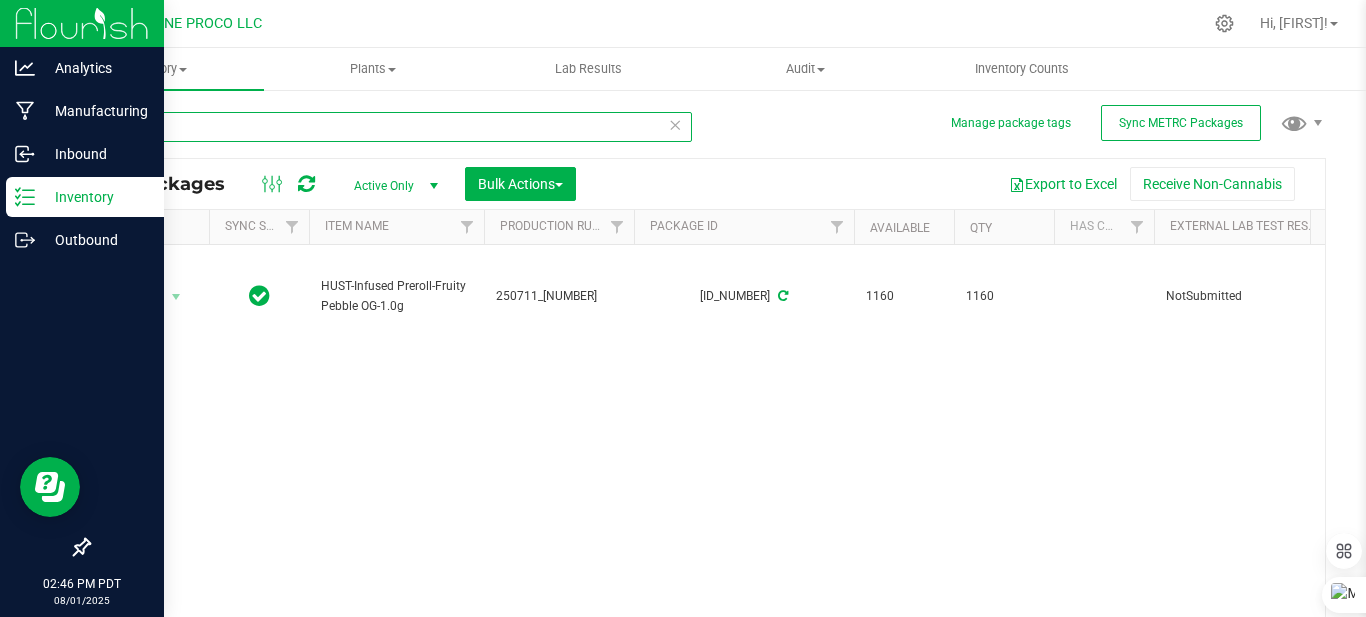 scroll, scrollTop: 0, scrollLeft: 152, axis: horizontal 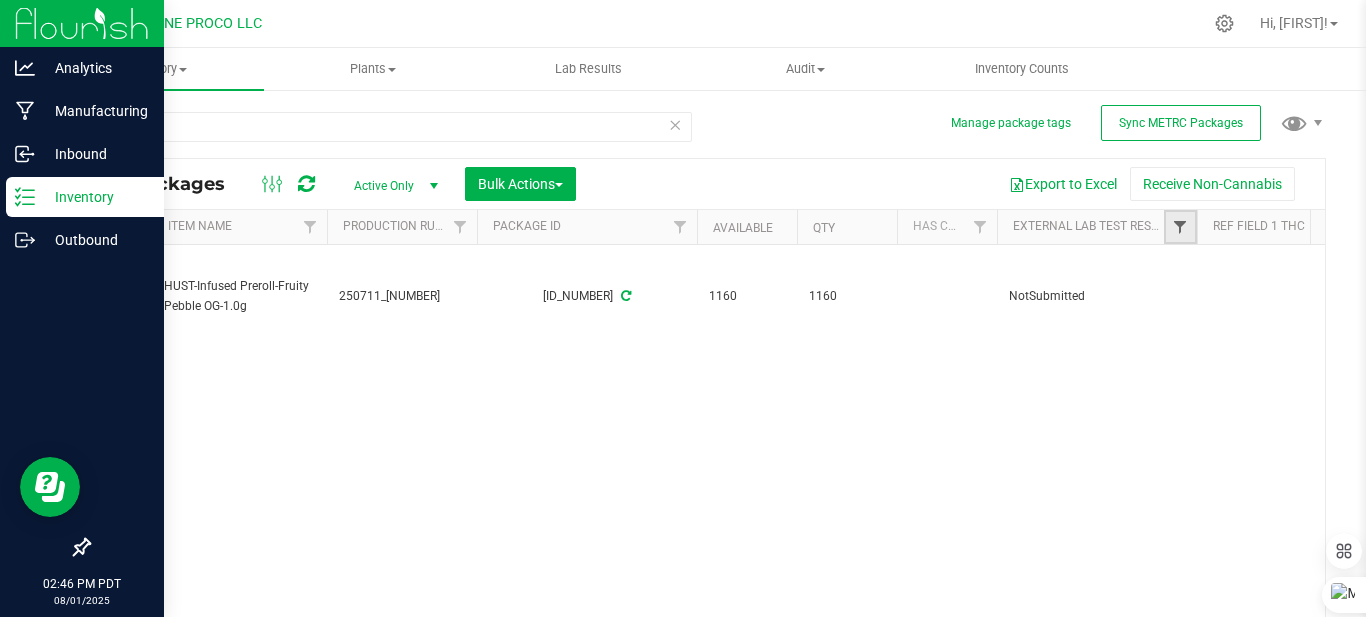 click at bounding box center [1180, 227] 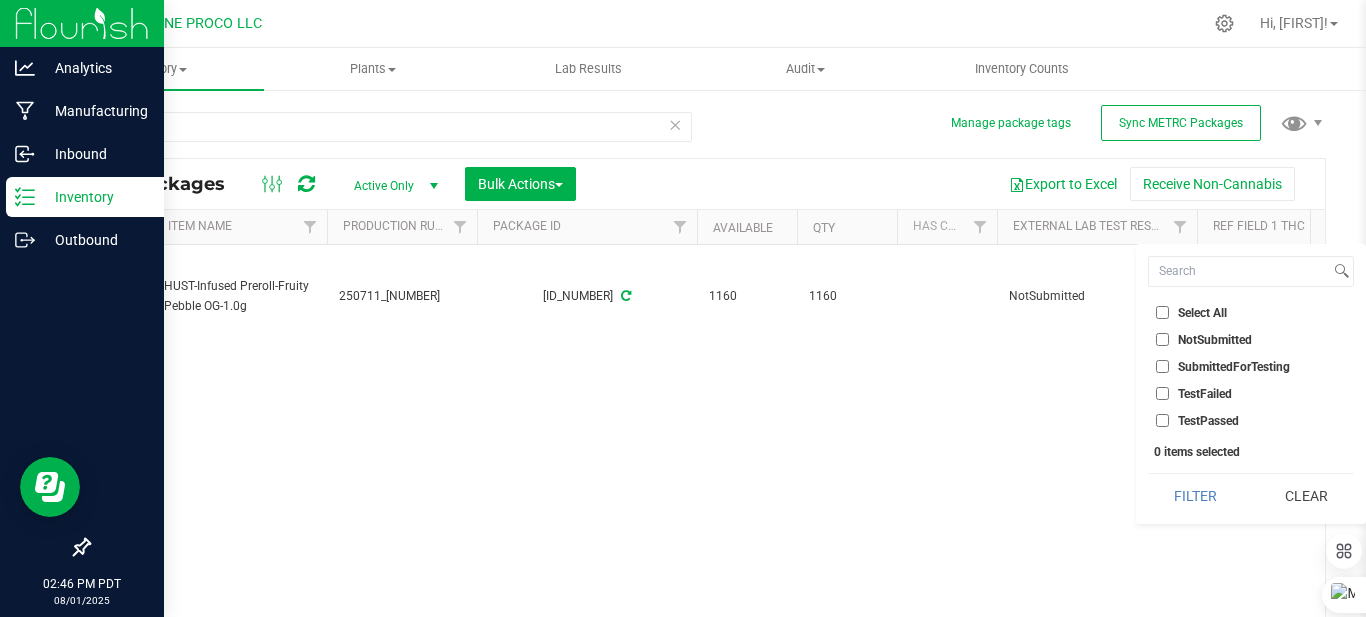 click on "NotSubmitted" at bounding box center (1251, 339) 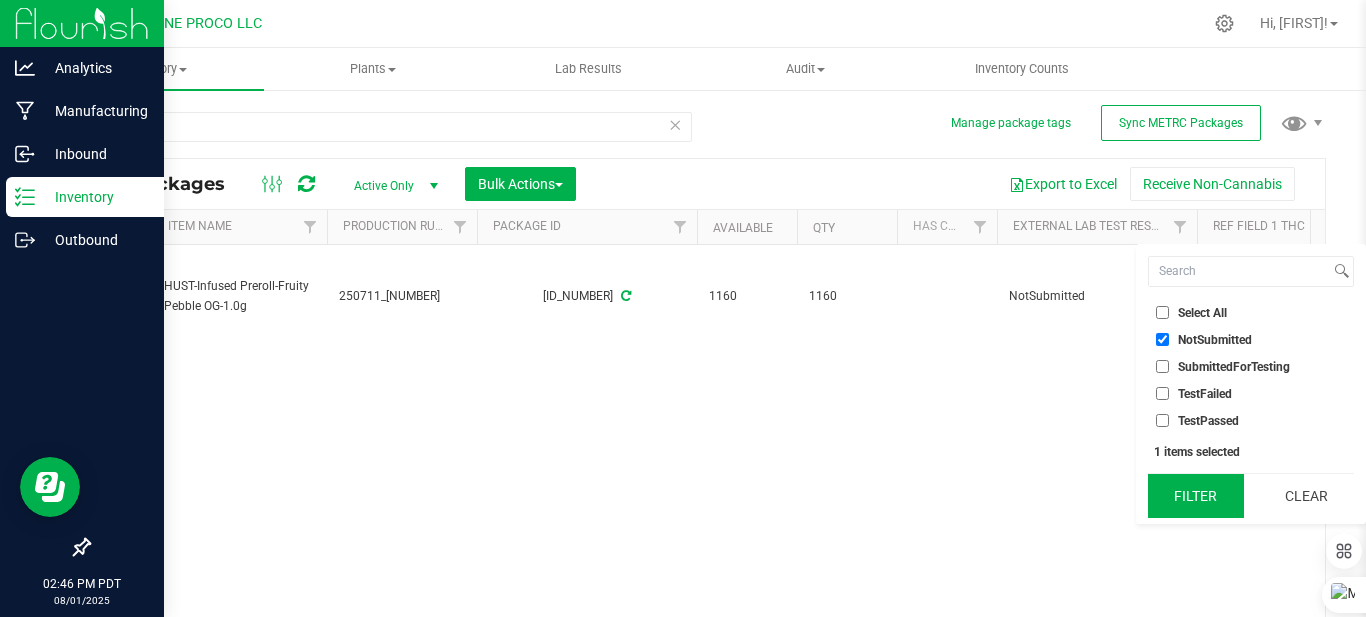 click on "Filter" at bounding box center (1196, 496) 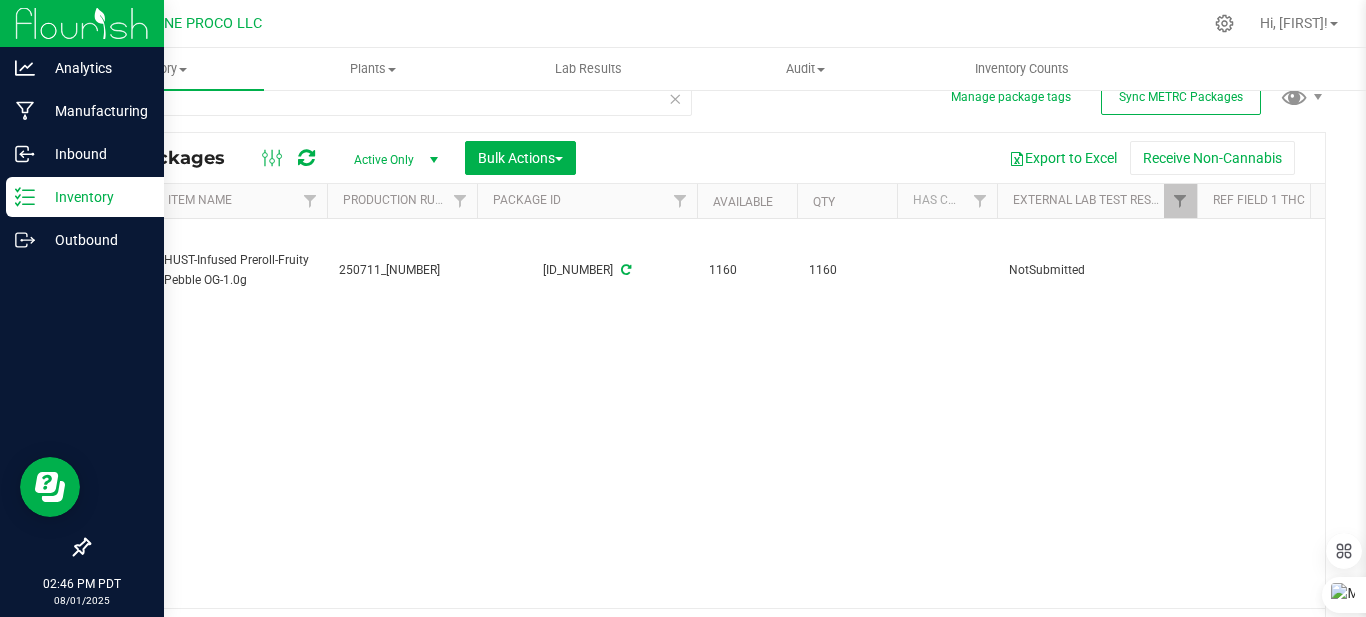 scroll, scrollTop: 0, scrollLeft: 0, axis: both 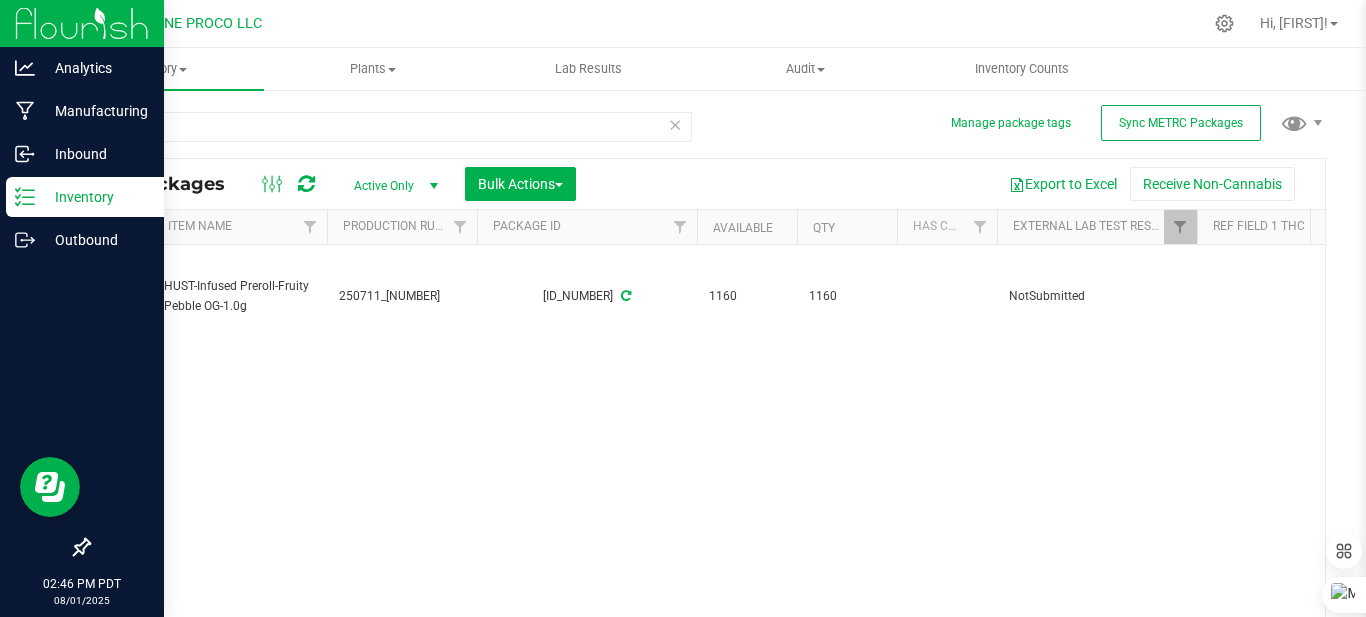 click at bounding box center (675, 124) 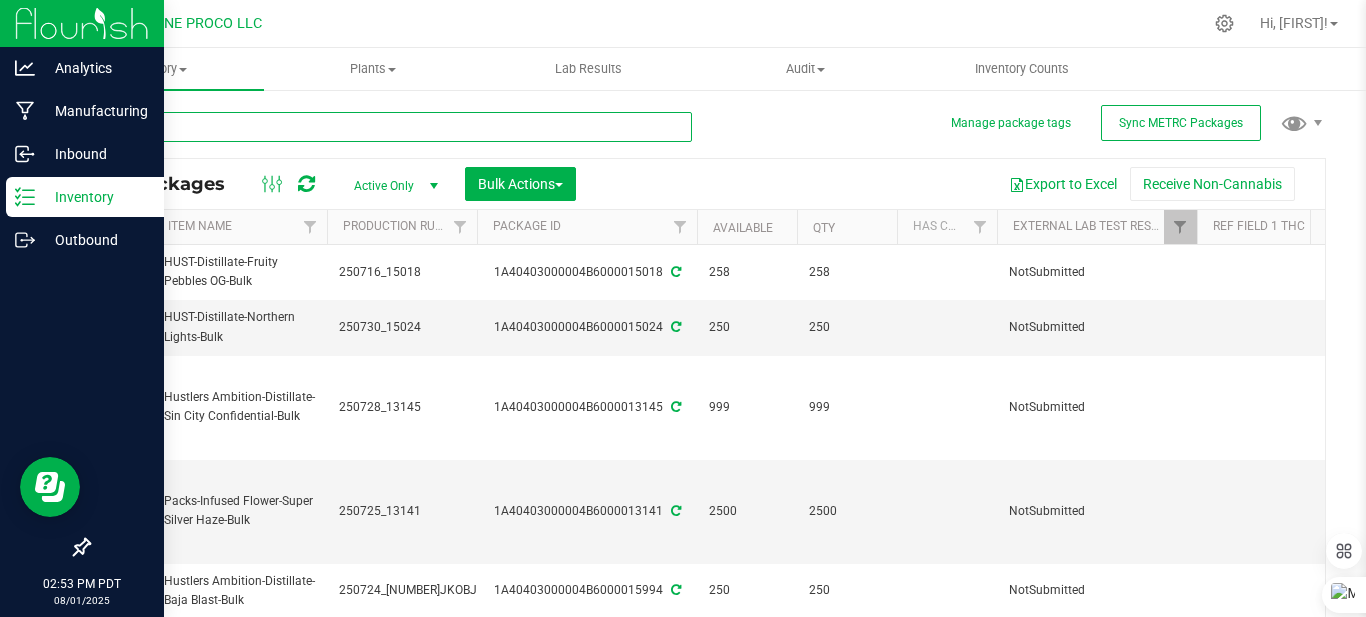 click at bounding box center (390, 127) 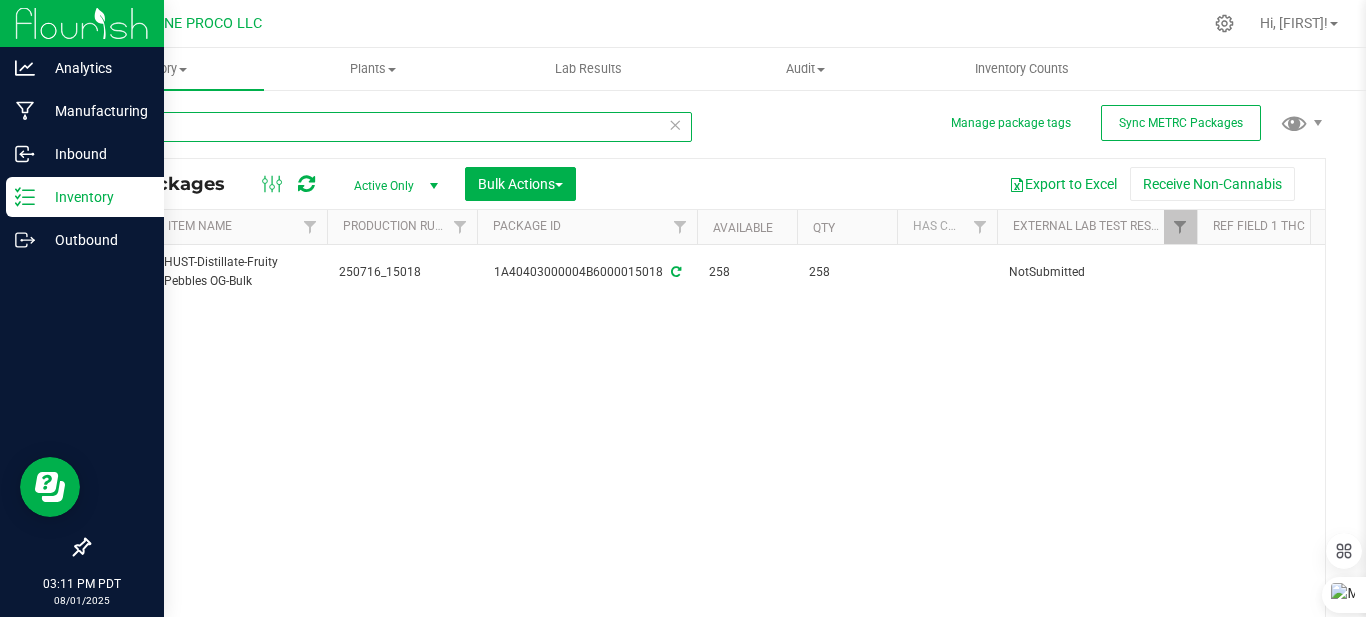 type on "1" 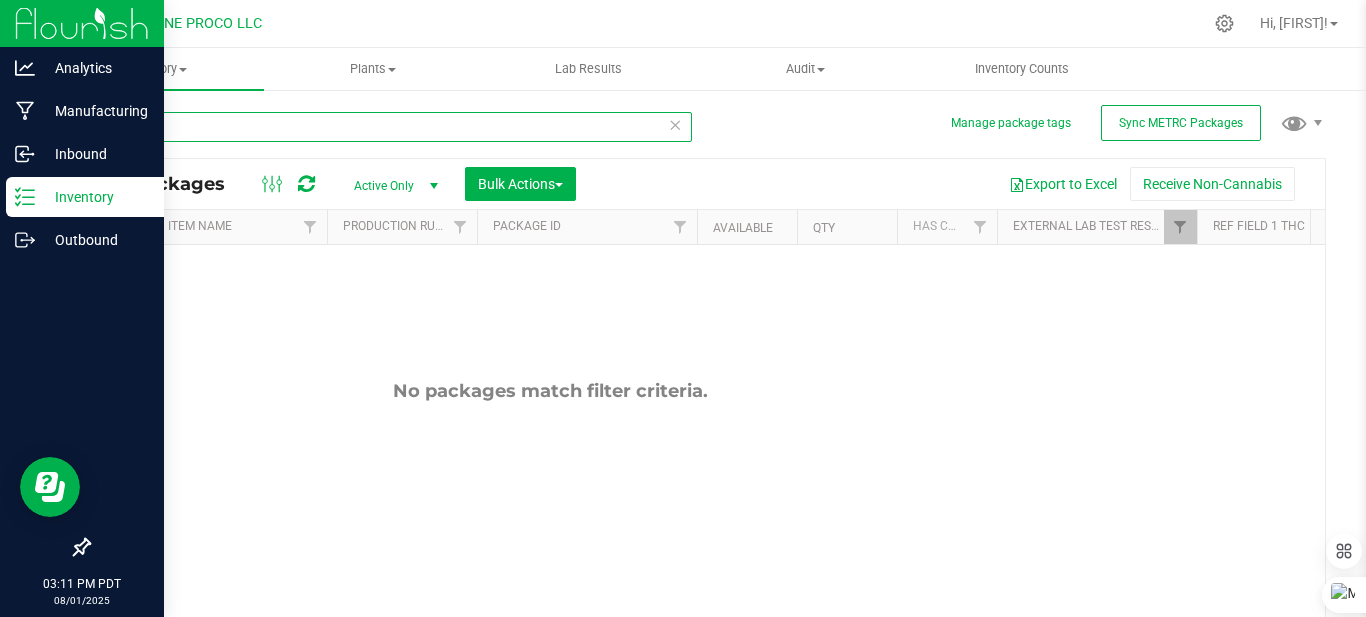 type on "1" 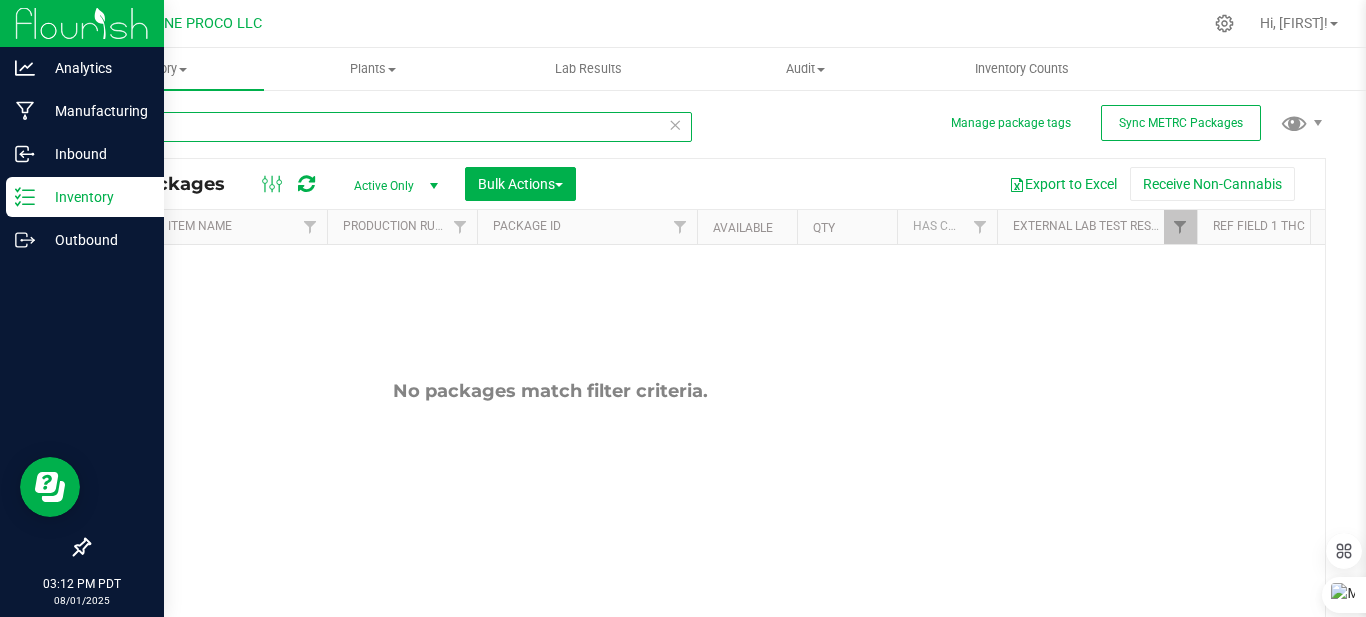 type on "4" 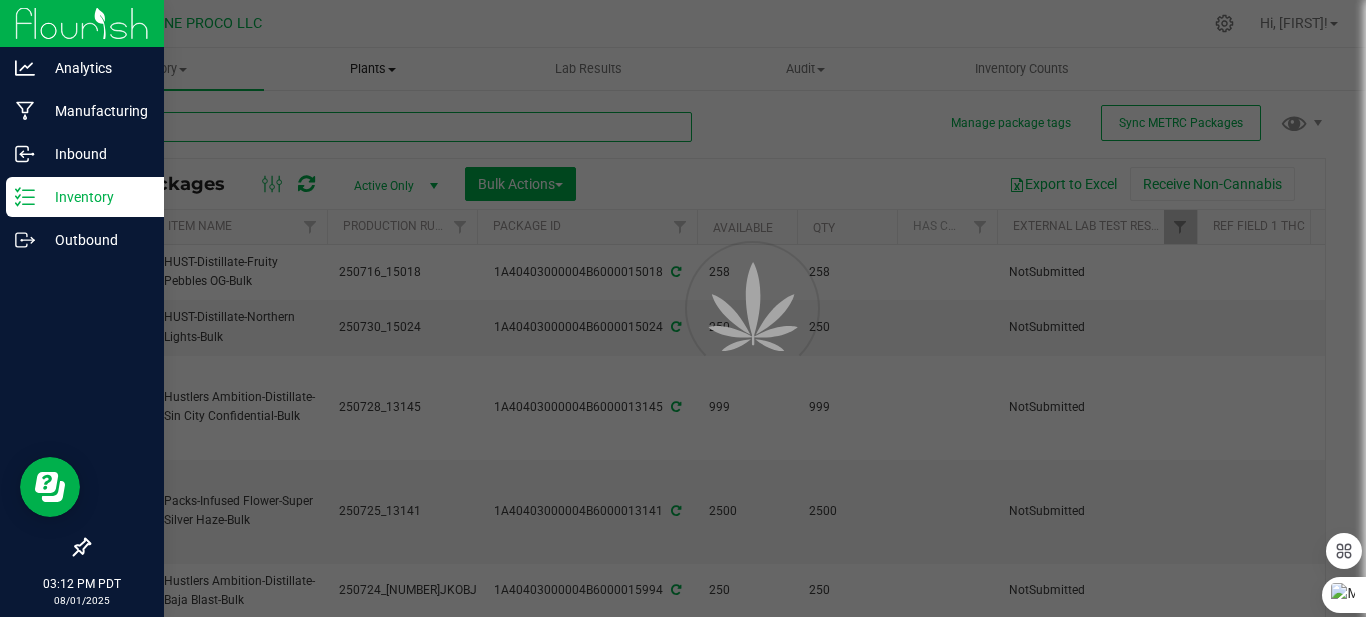 type on "[NUMBER]-[NUMBER]-[NUMBER]" 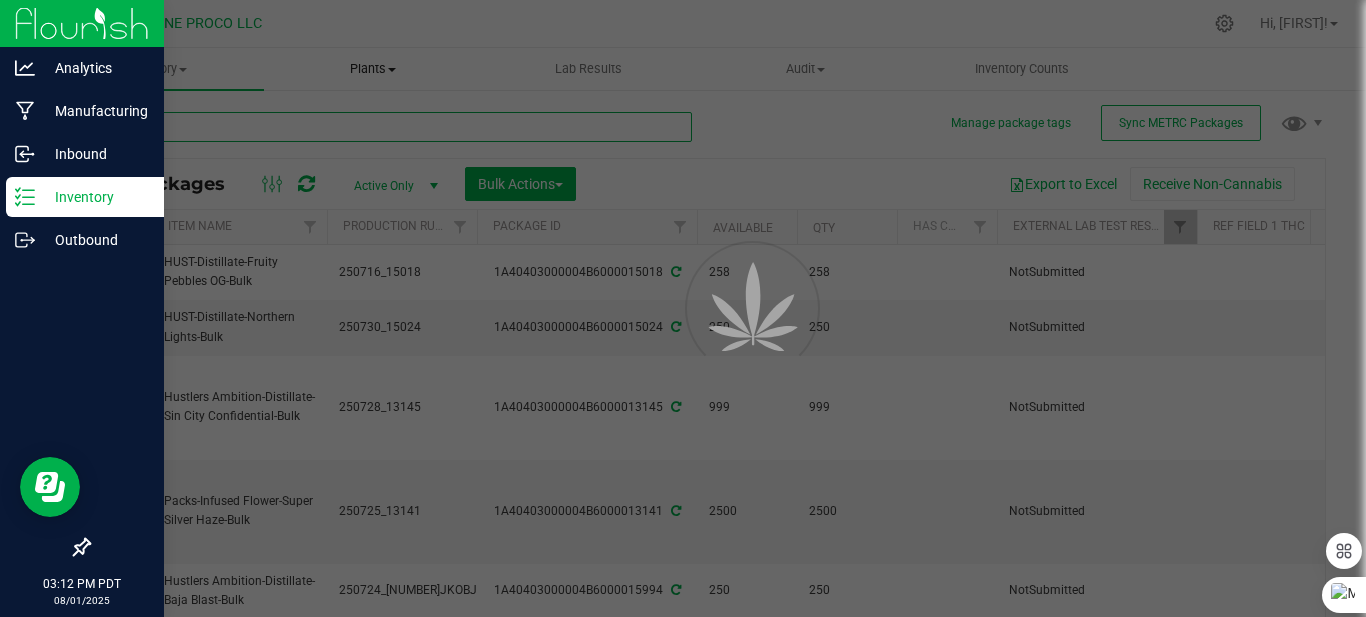 type on "[YEAR]-[MONTH]-[DAY]" 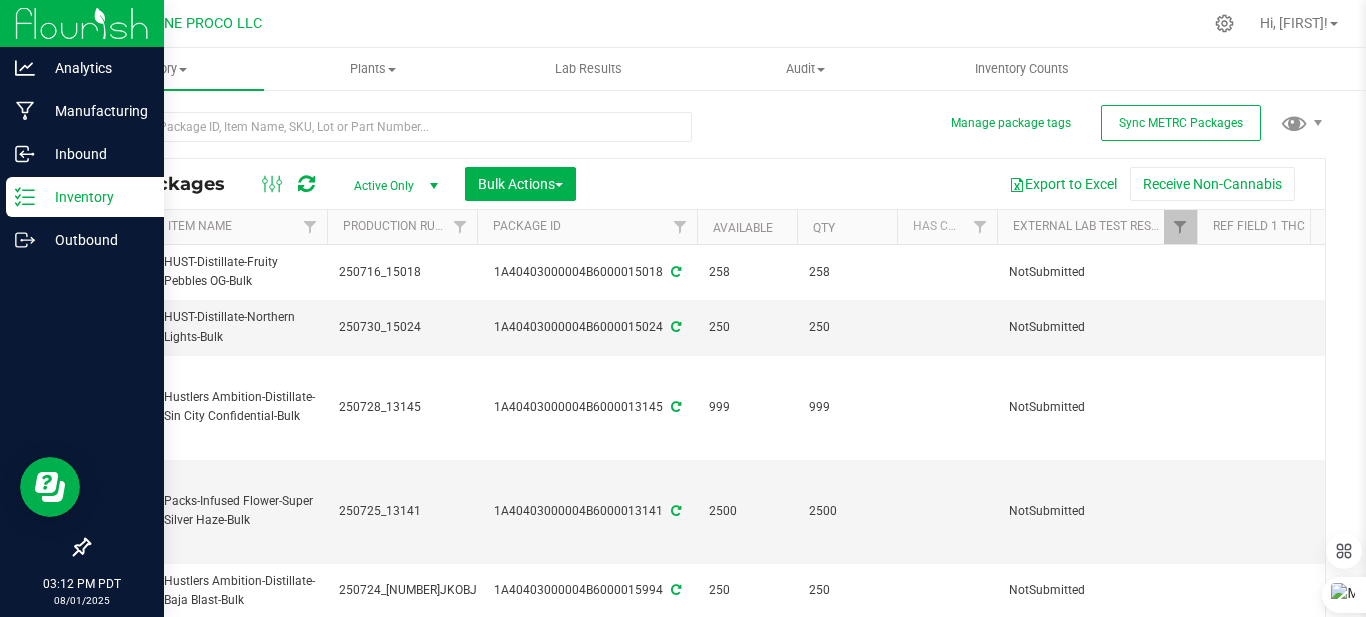click at bounding box center (434, 186) 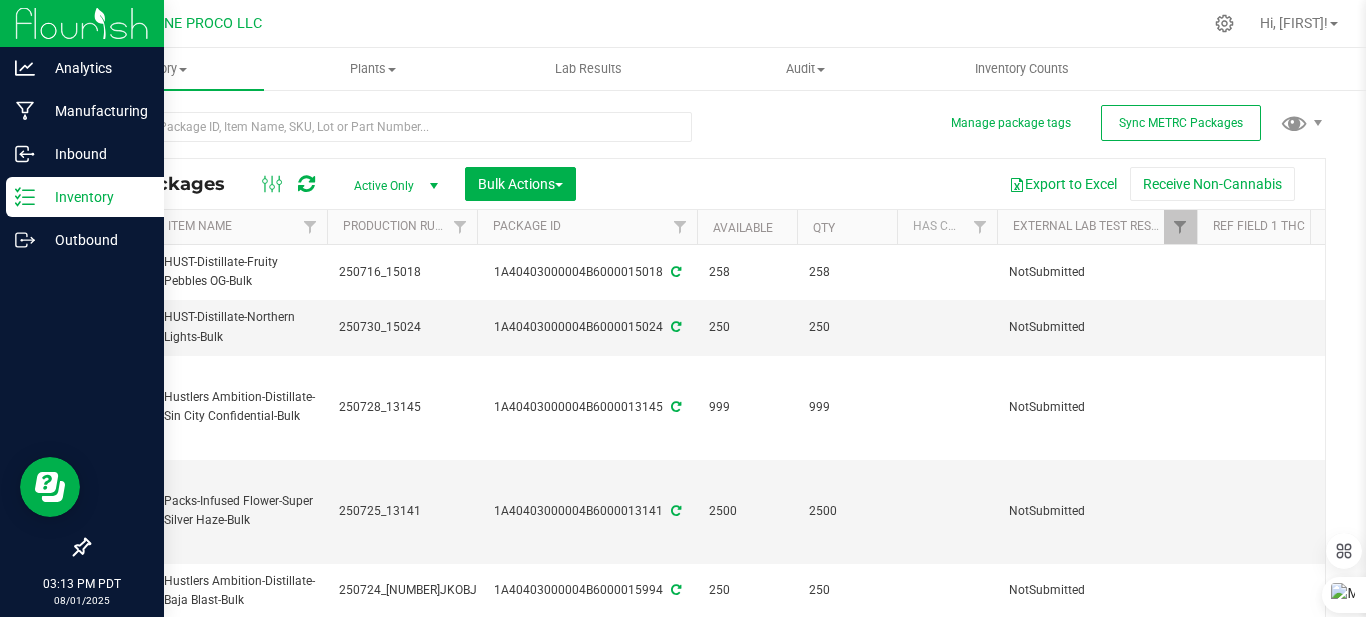 click on "All Packages
Active Only Active Only Lab Samples Locked All External Internal
Bulk Actions
Add to manufacturing run
Add to outbound order
Combine packages
Combine packages (lot)" at bounding box center (707, 184) 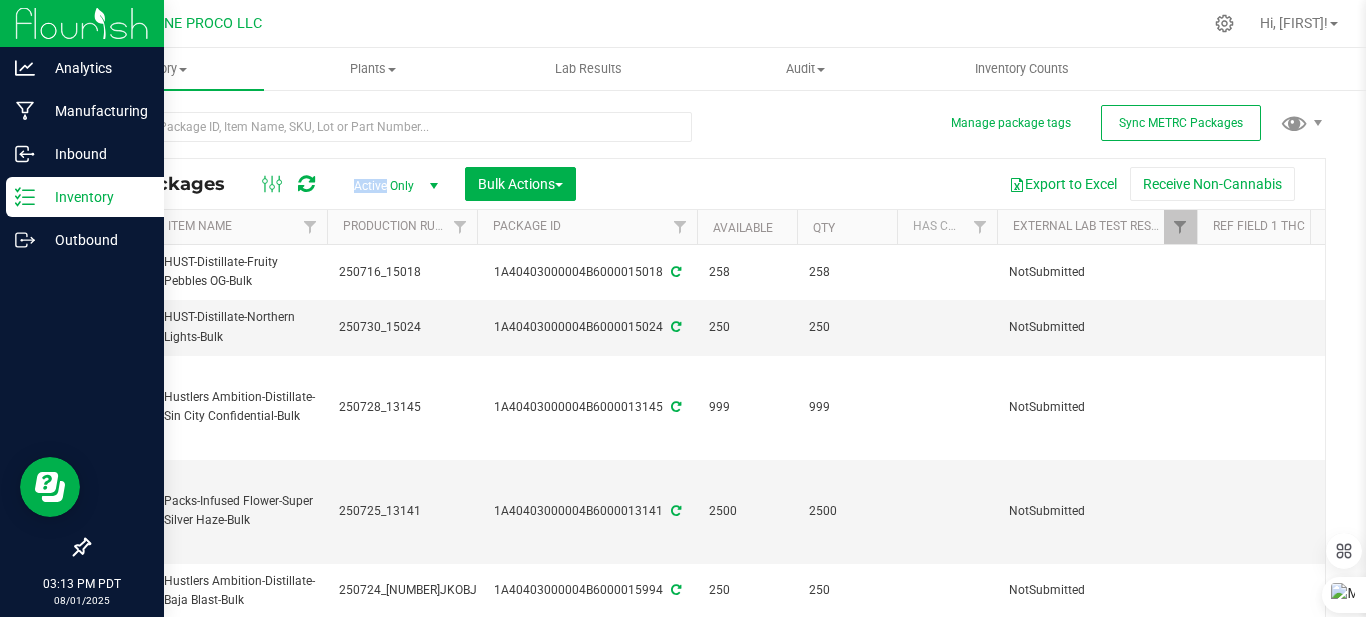 click on "All Packages
Active Only Active Only Lab Samples Locked All External Internal
Bulk Actions
Add to manufacturing run
Add to outbound order
Combine packages
Combine packages (lot)" at bounding box center (707, 184) 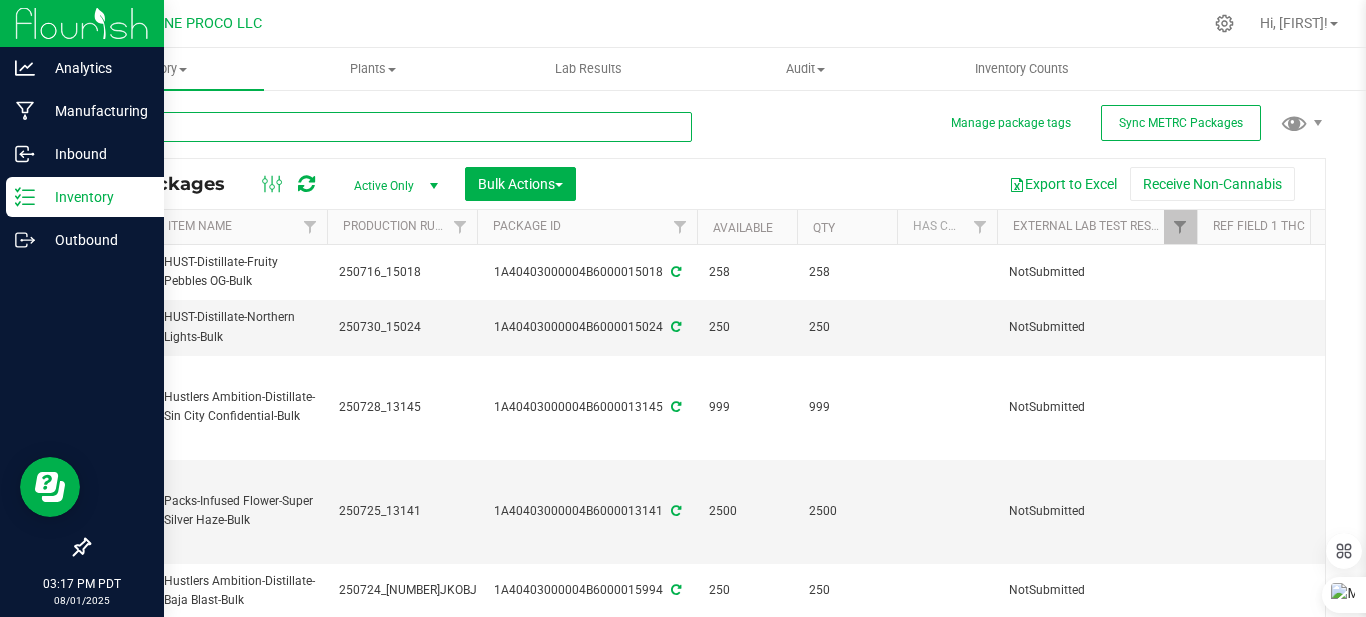 click at bounding box center [390, 127] 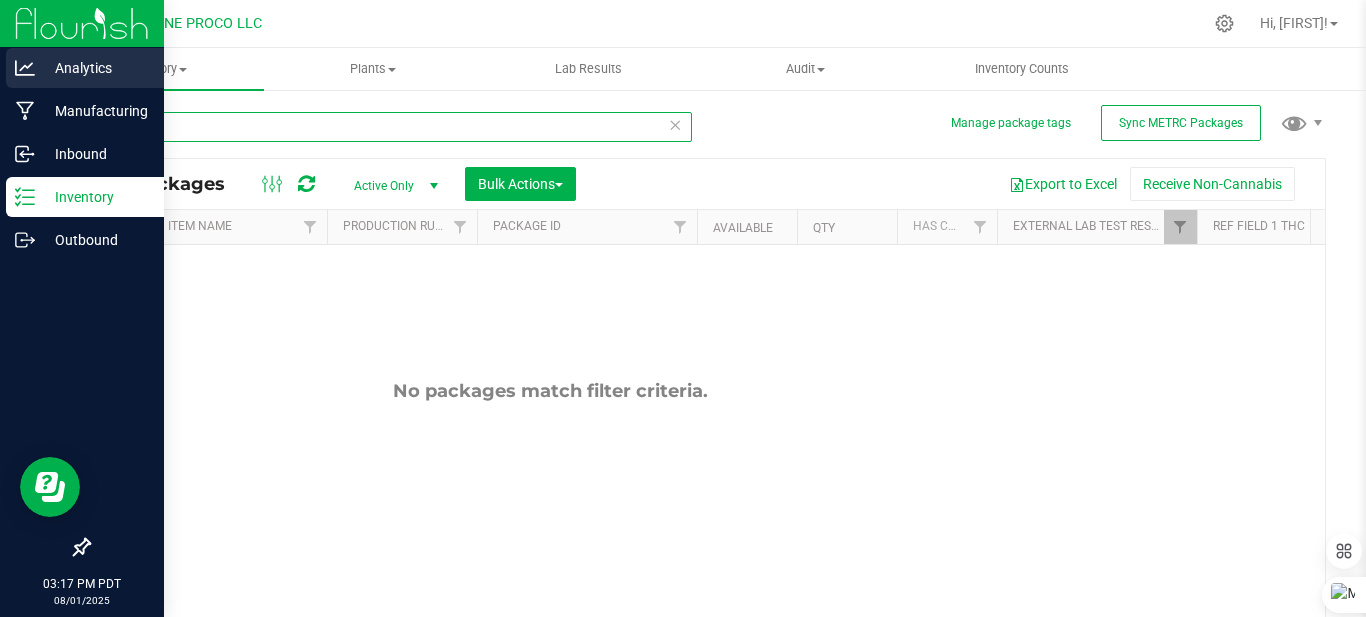 type on "13134" 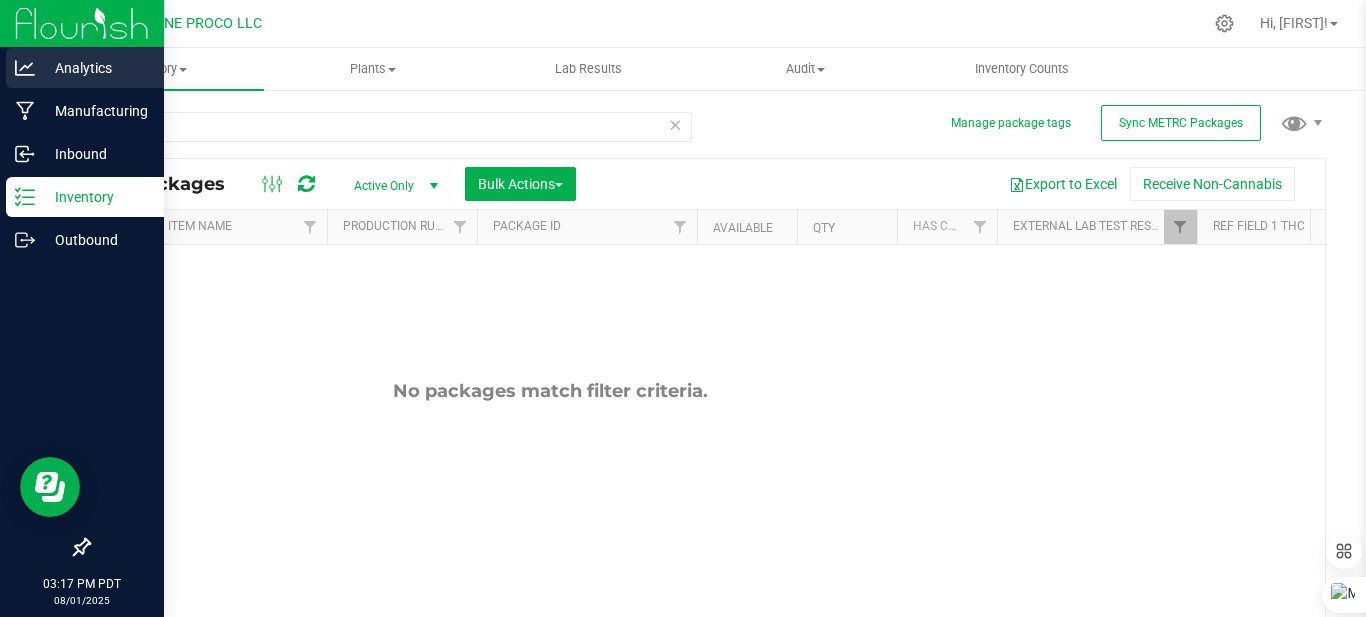 click on "Analytics" at bounding box center (95, 68) 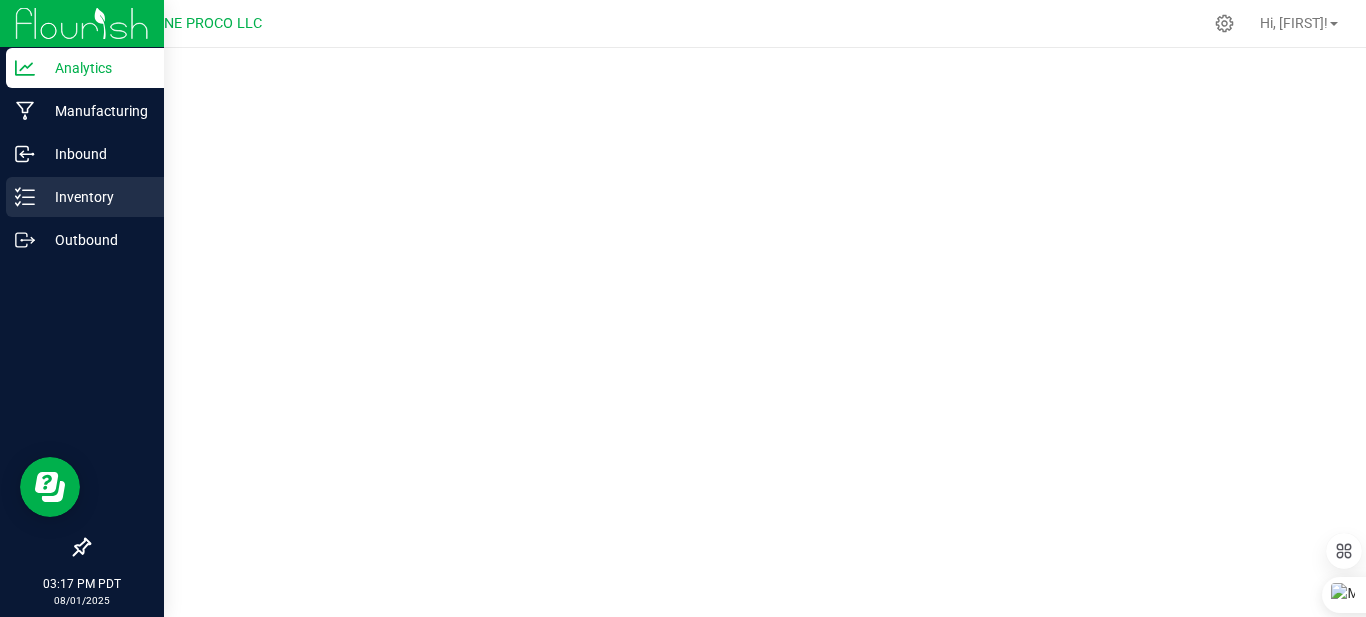 click on "Inventory" at bounding box center [95, 197] 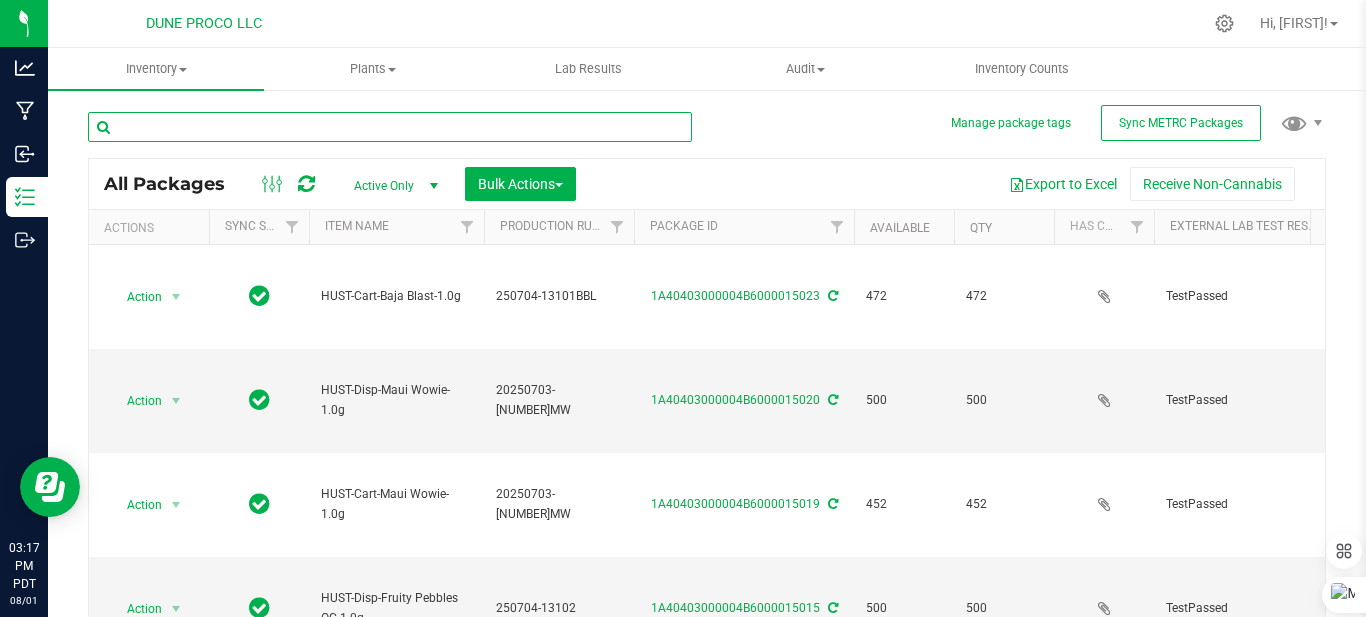 click at bounding box center (390, 127) 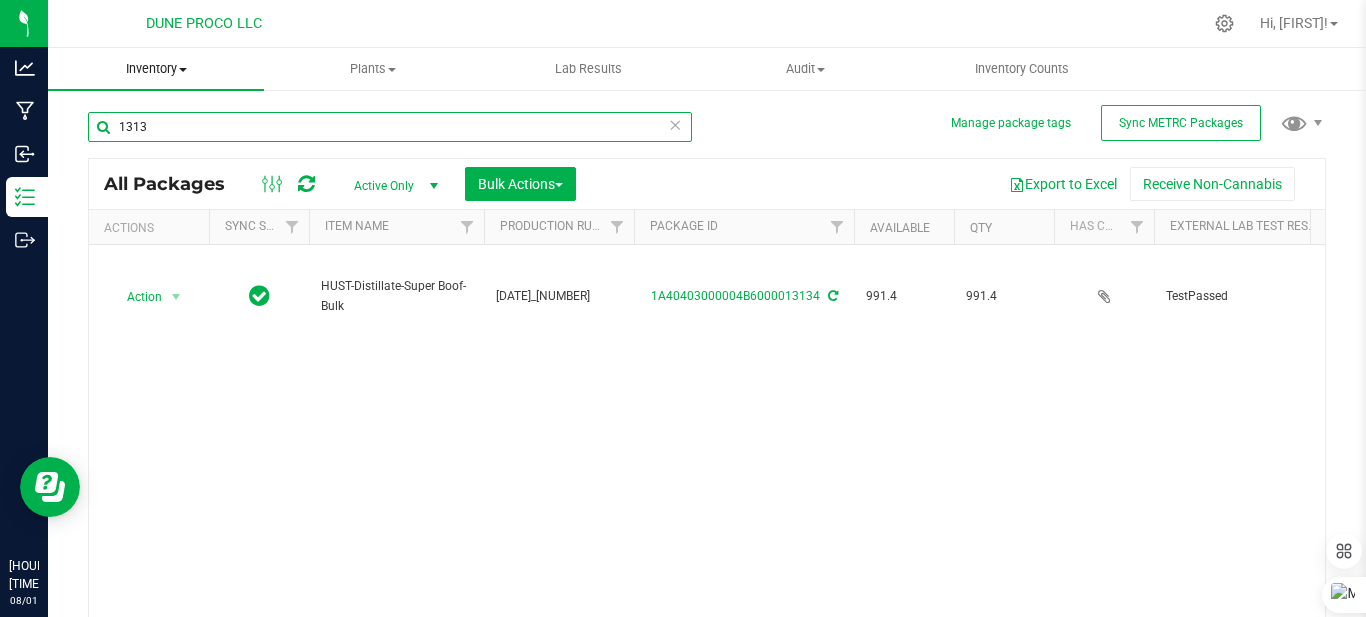 type on "13136" 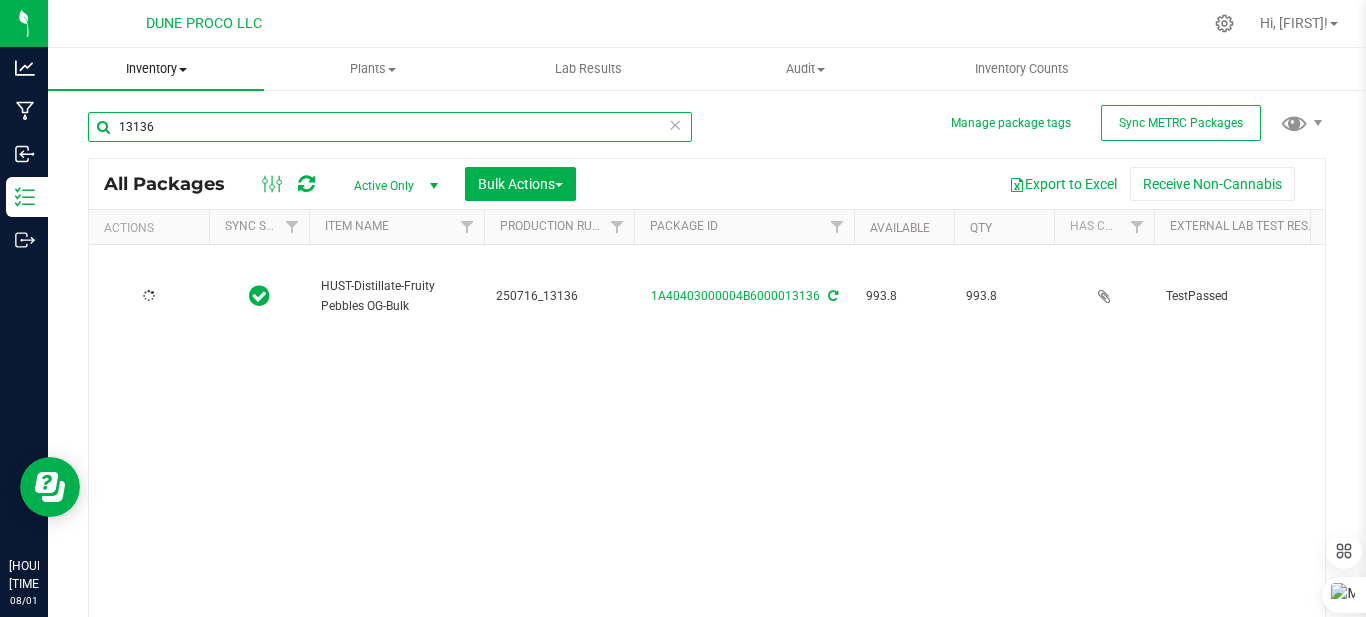 type on "2025-07-16" 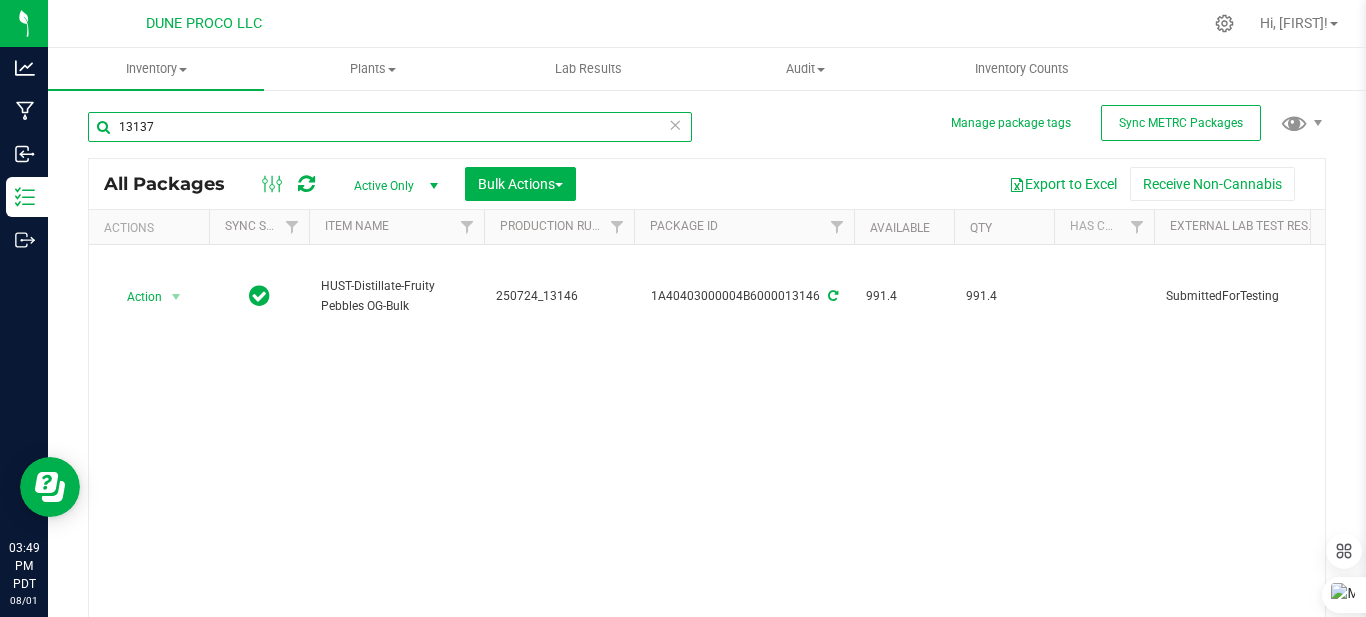 type on "13137" 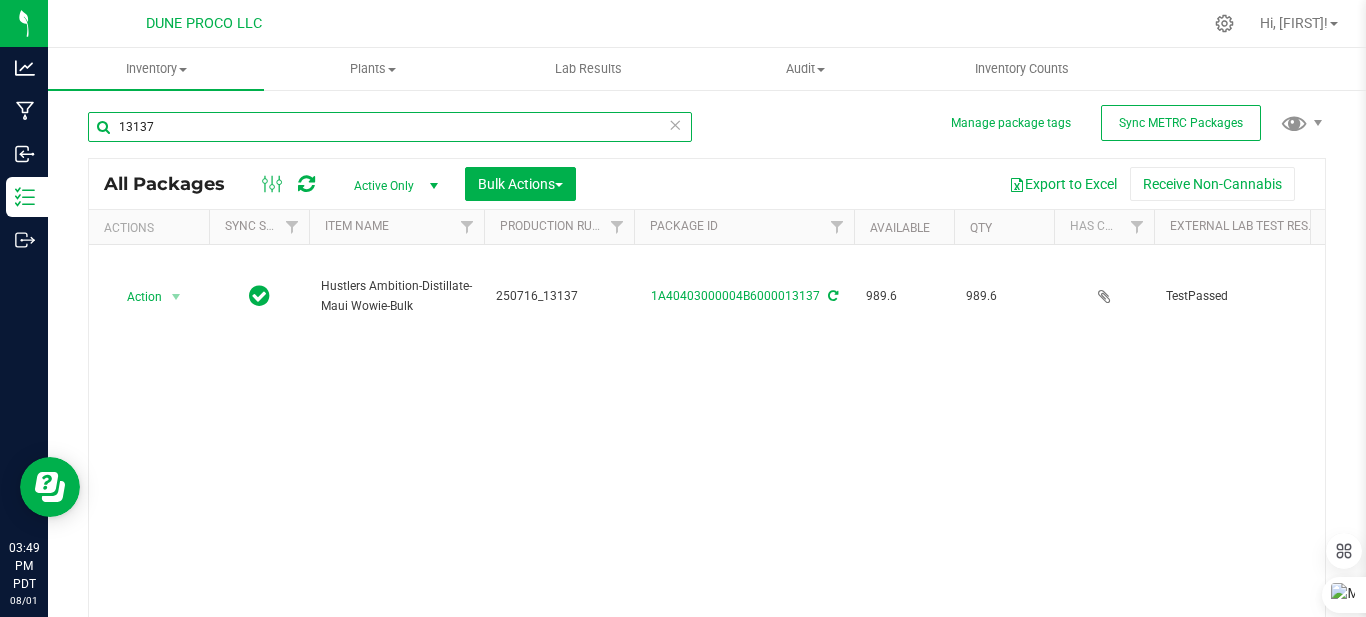 type on "2025-07-16" 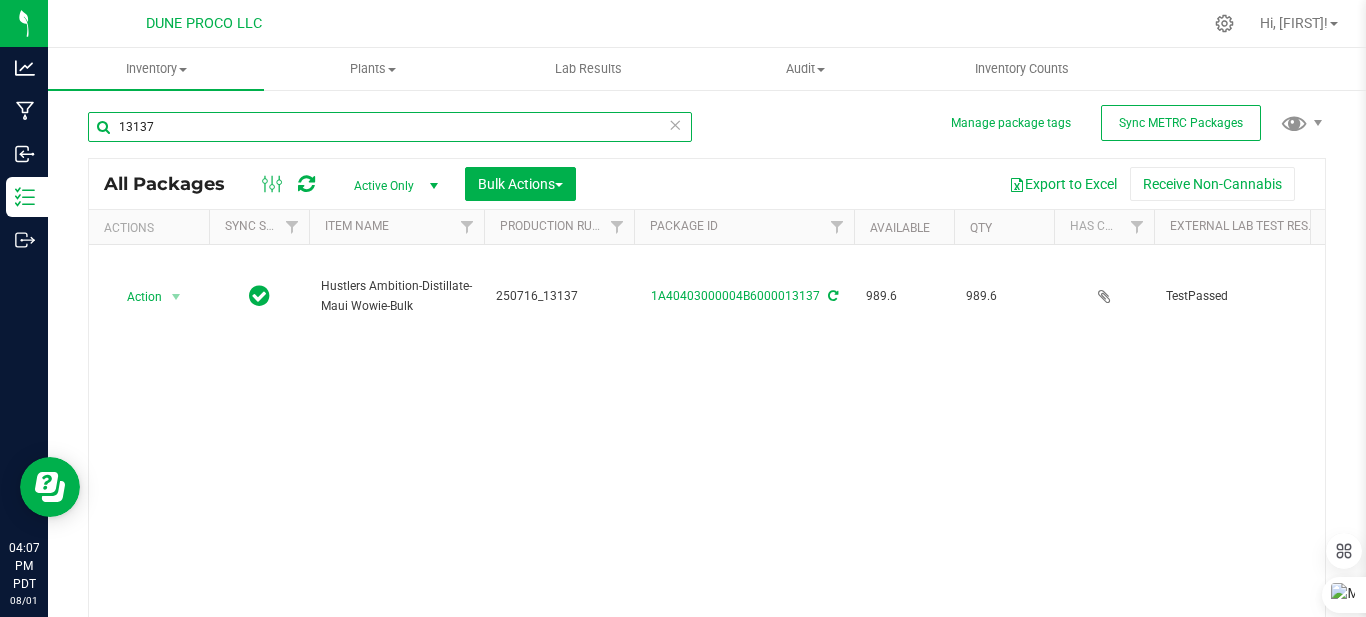 type on "13137" 